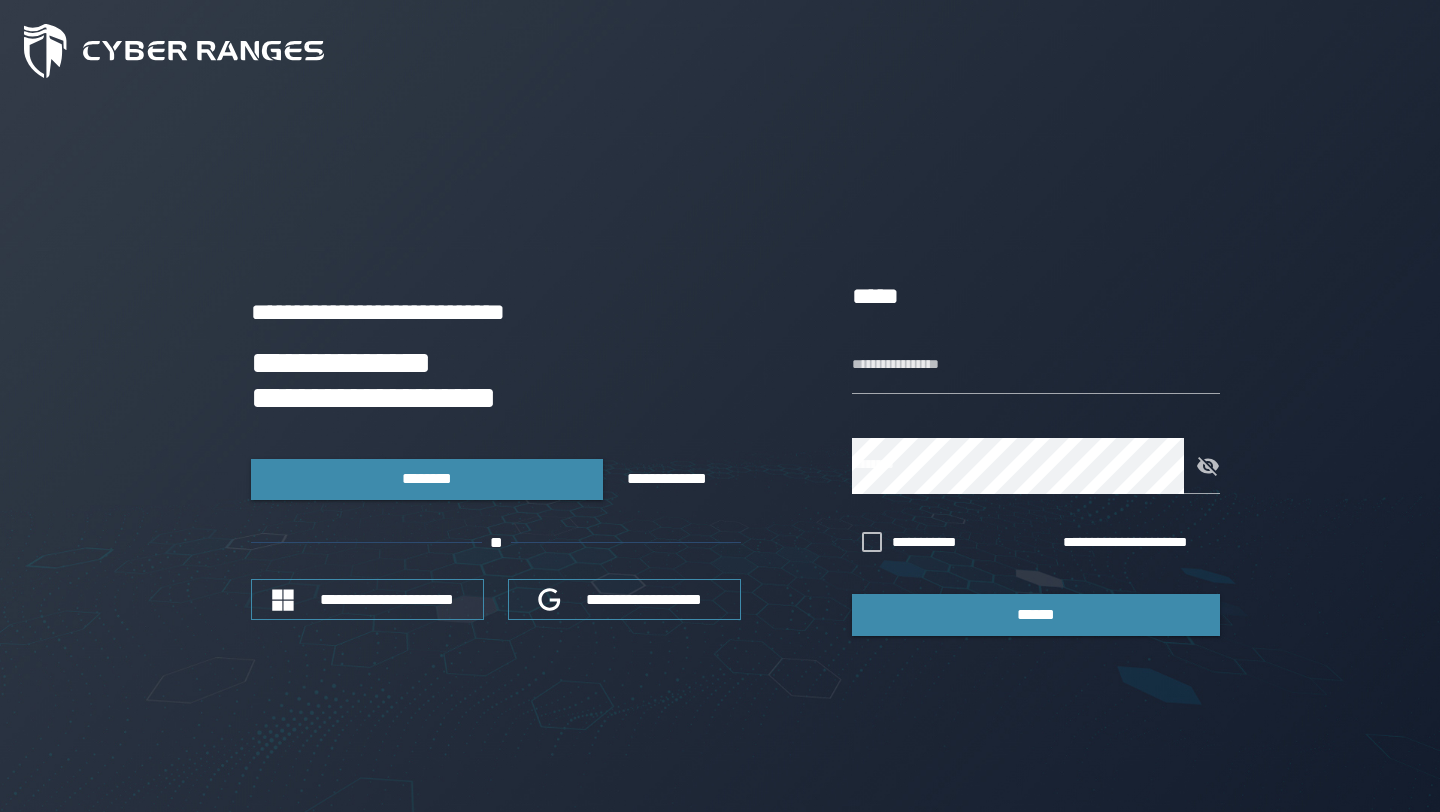 scroll, scrollTop: 0, scrollLeft: 0, axis: both 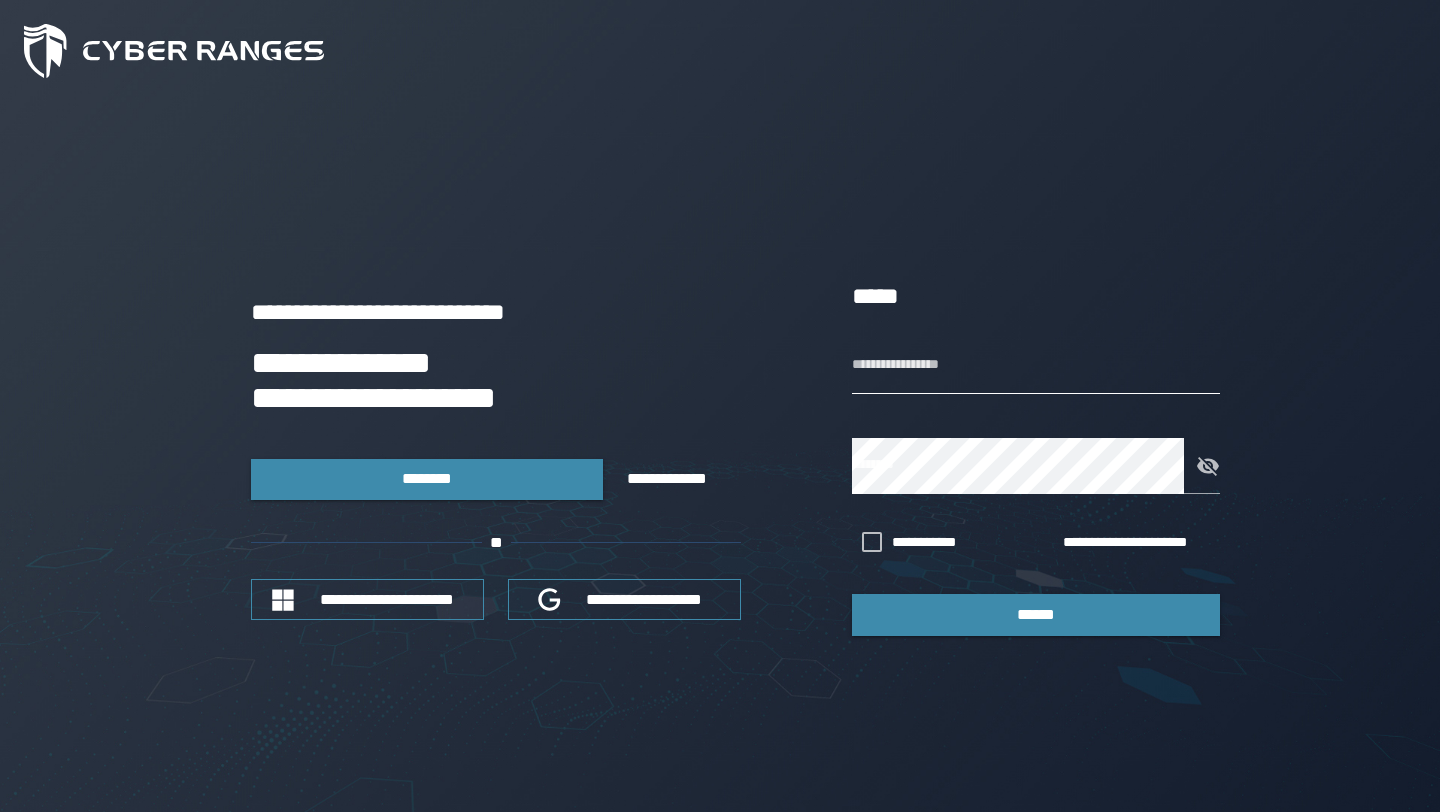click on "**********" at bounding box center (1036, 366) 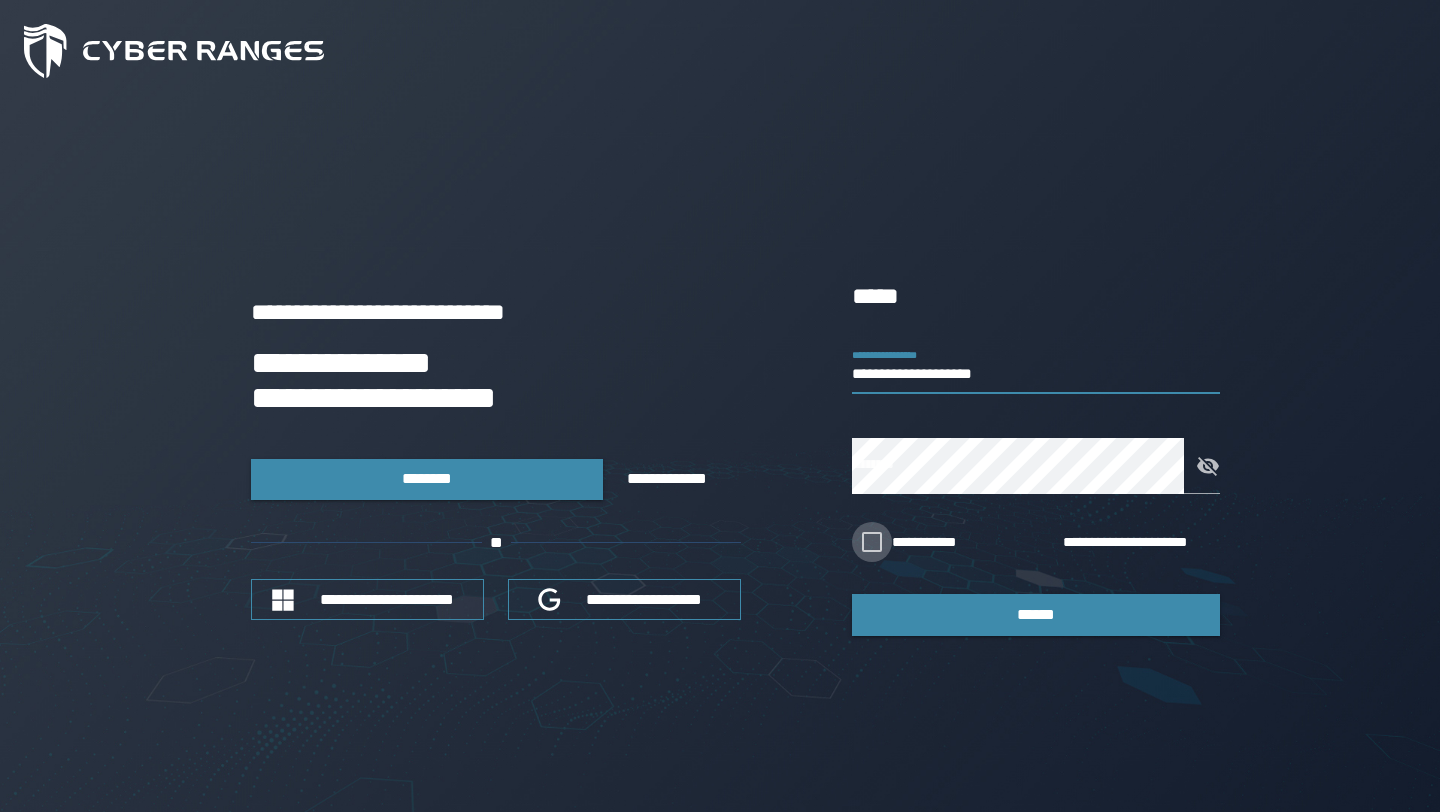 type on "**********" 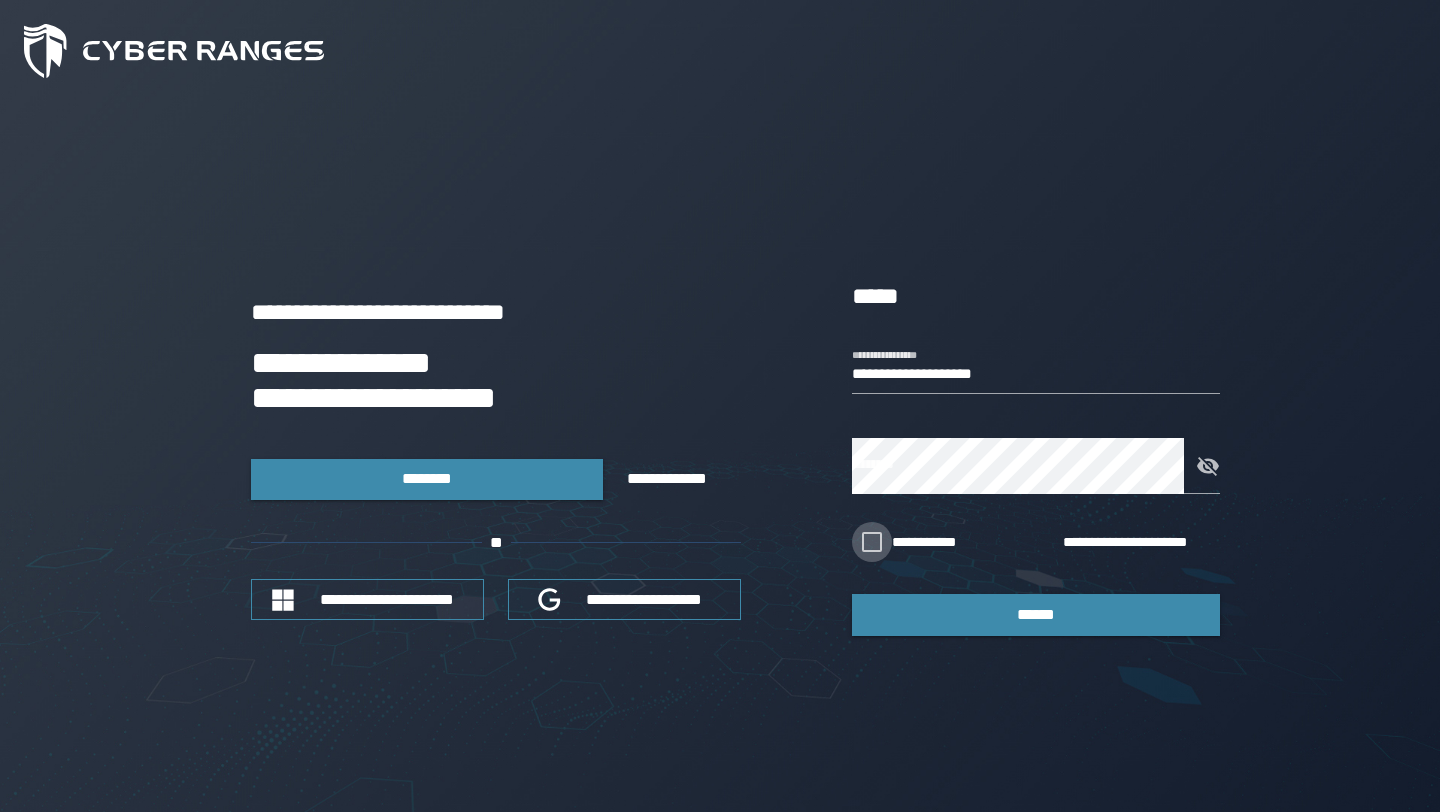 click at bounding box center (872, 542) 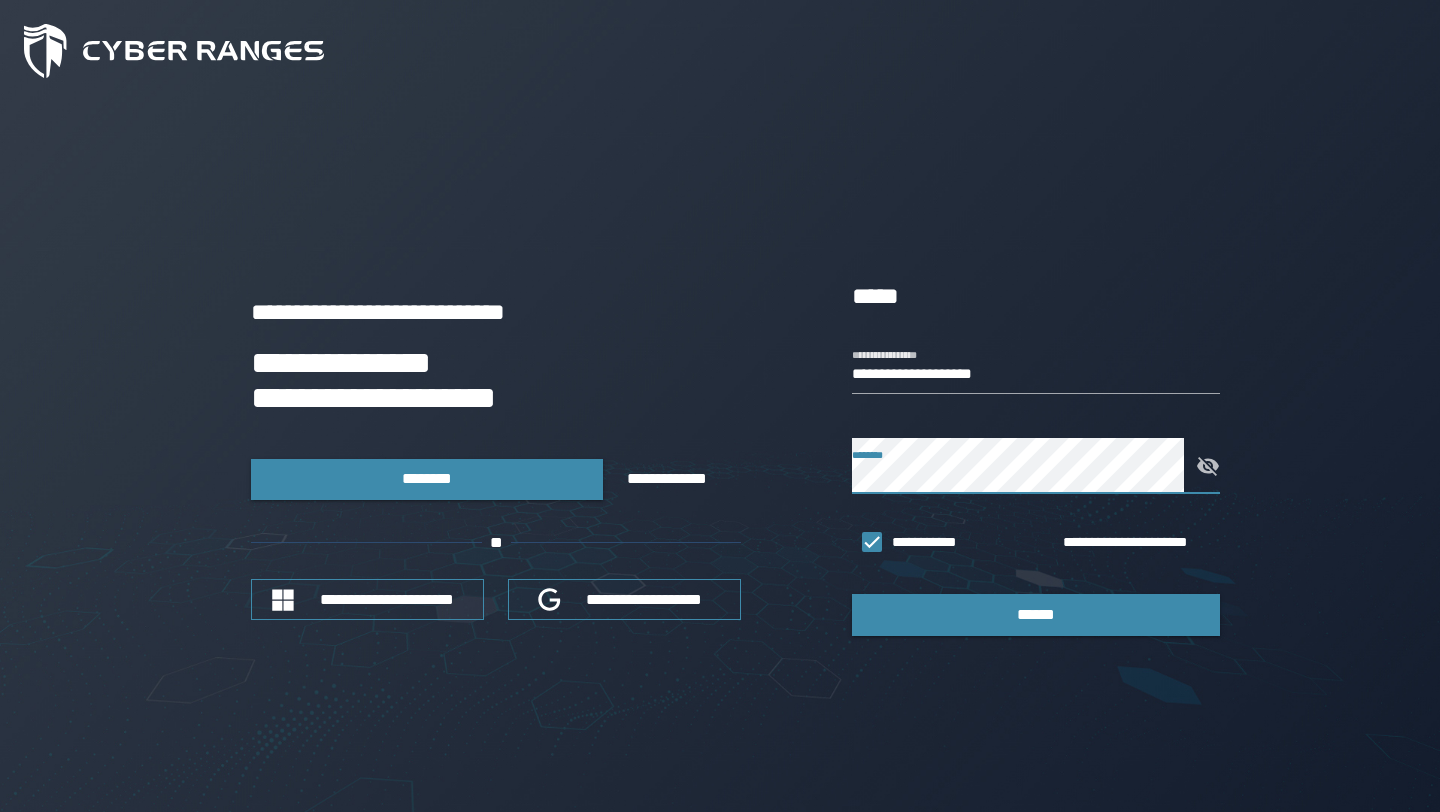 click 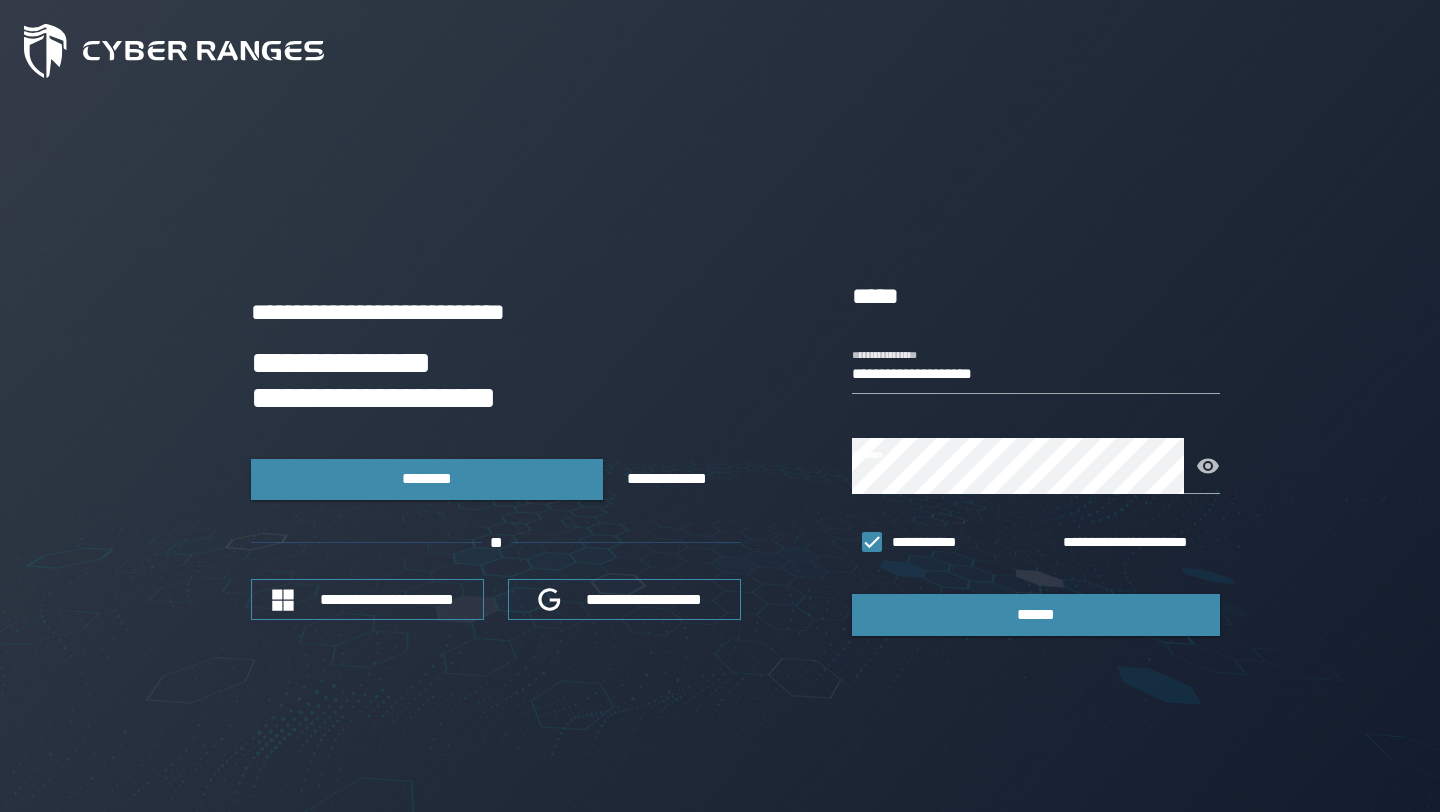 click at bounding box center [1036, 504] 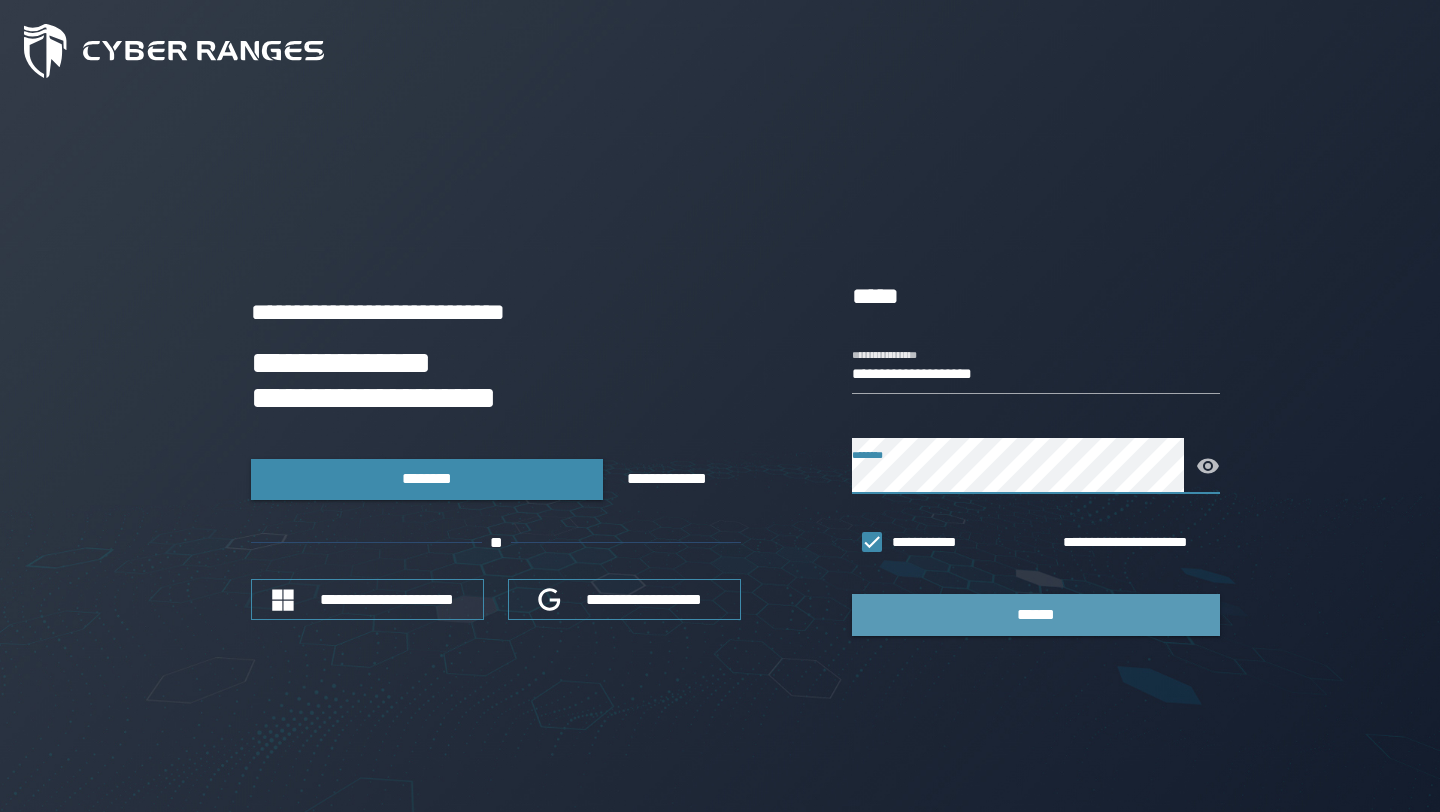 click on "******" at bounding box center (1036, 614) 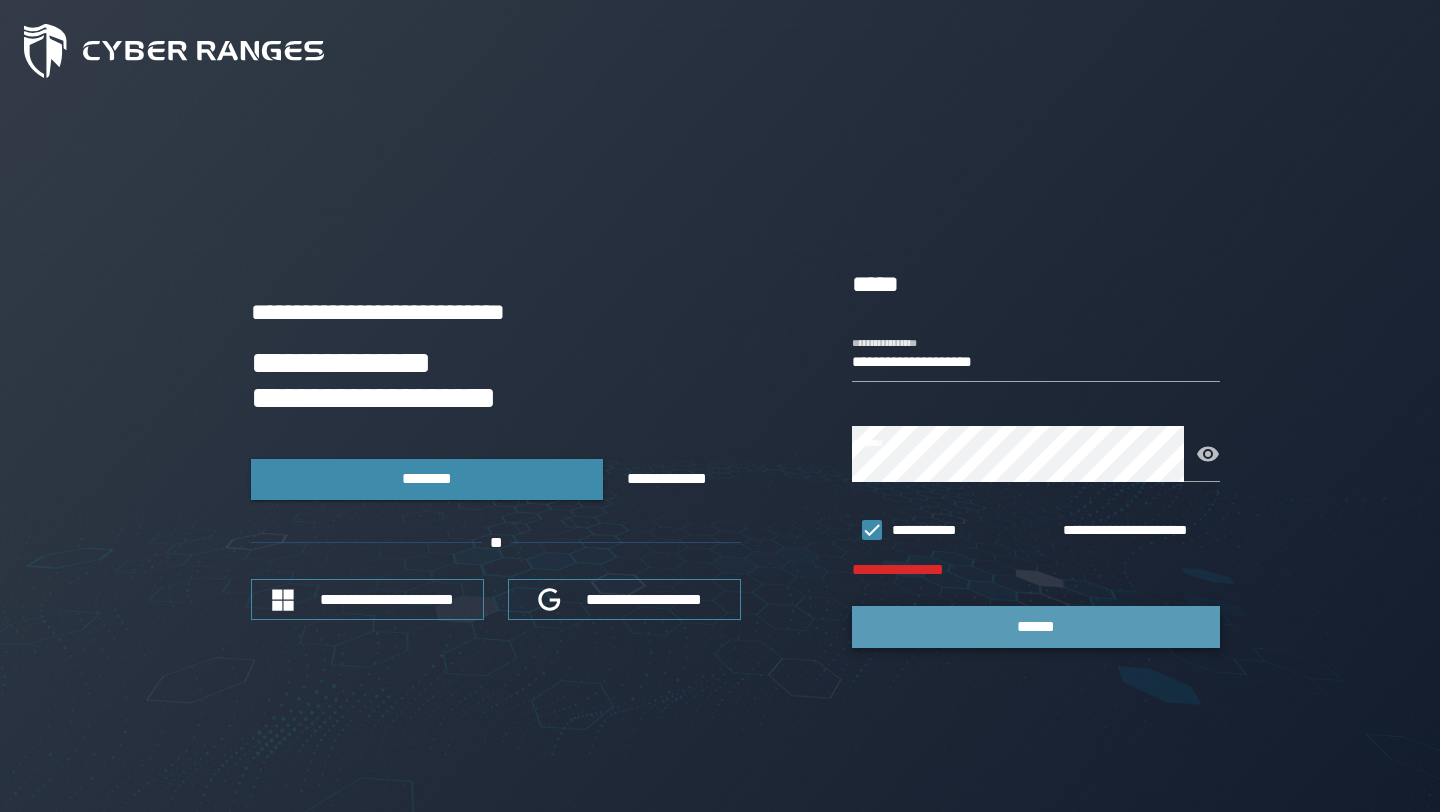 click on "******" at bounding box center [1036, 626] 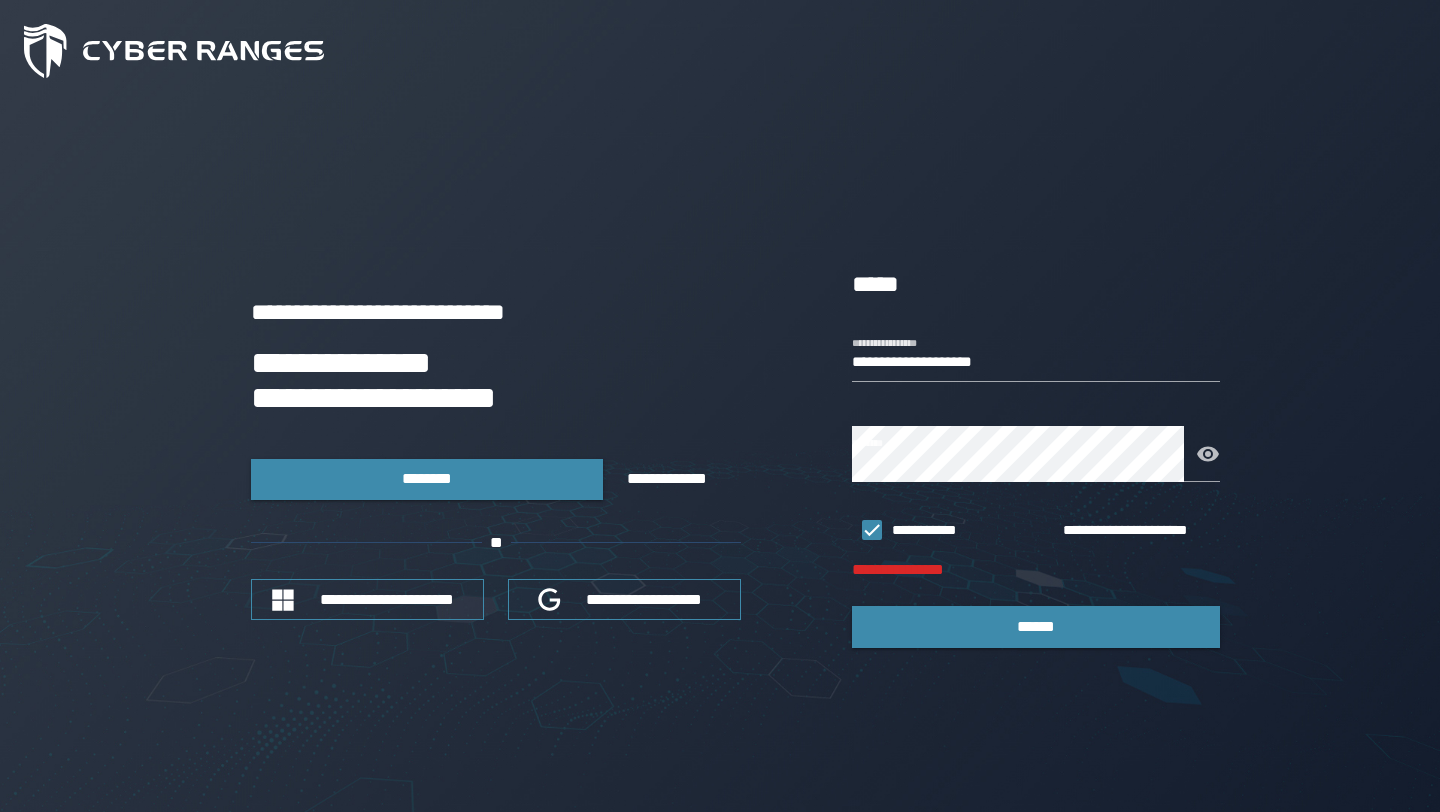 click on "**********" at bounding box center (1036, 570) 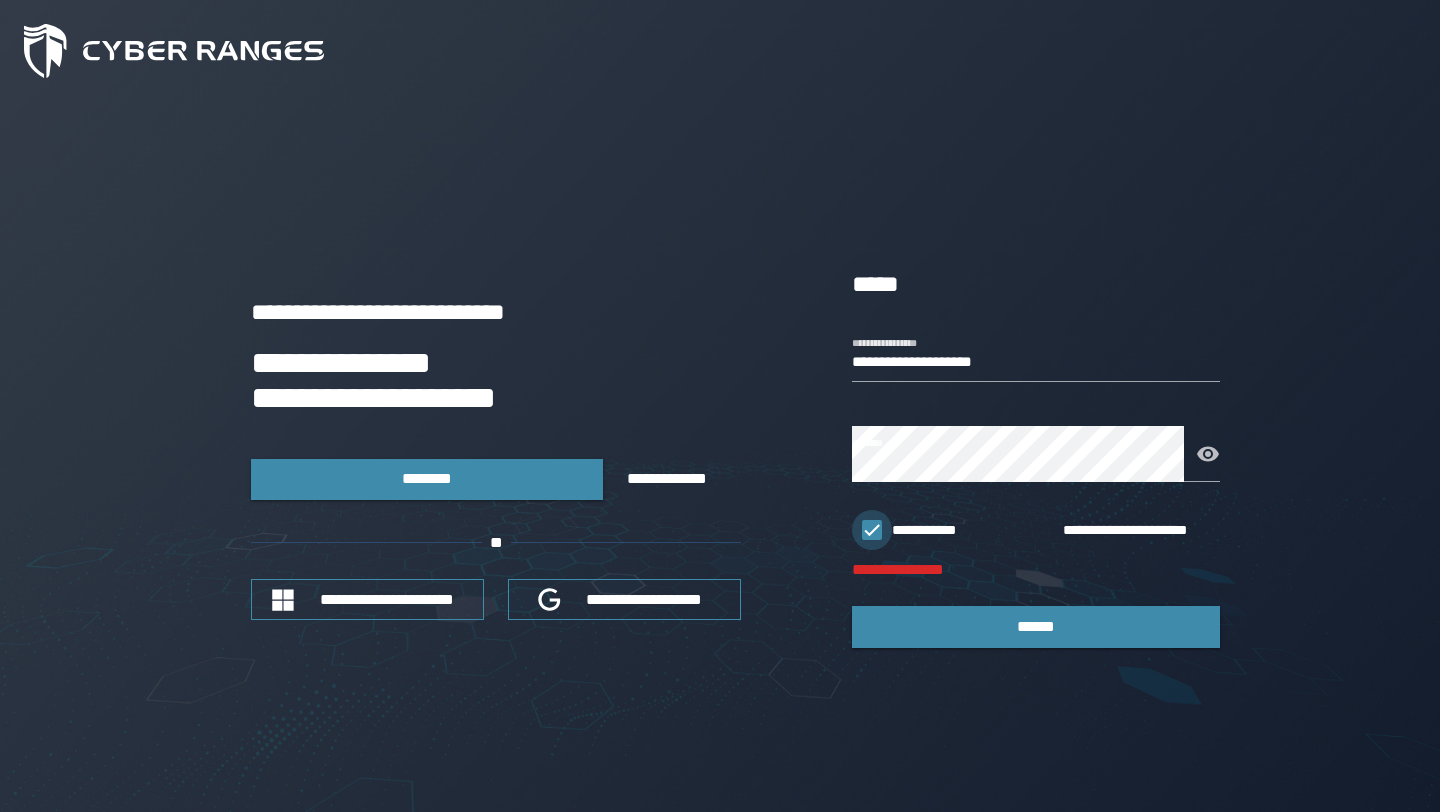 click 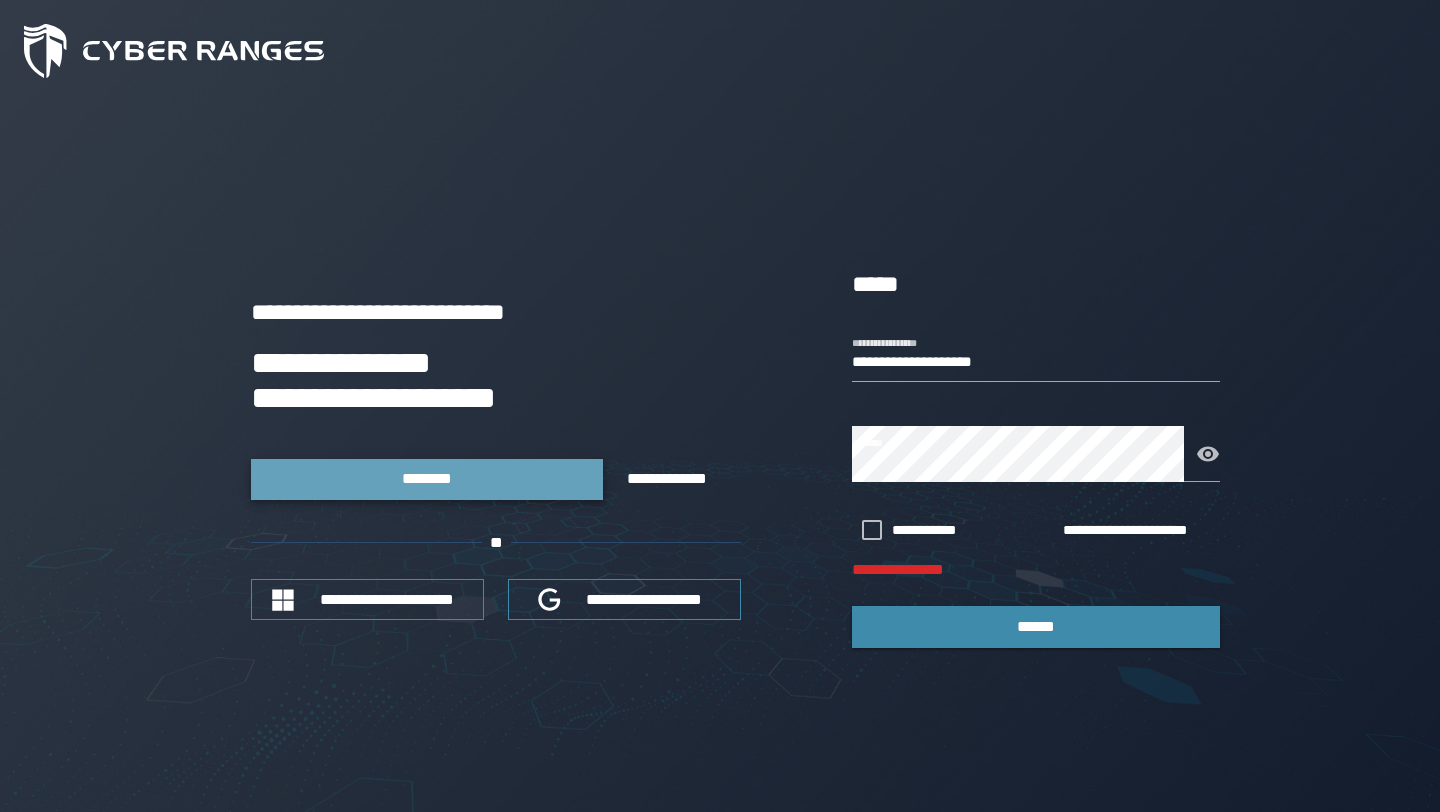 click on "********" at bounding box center (427, 479) 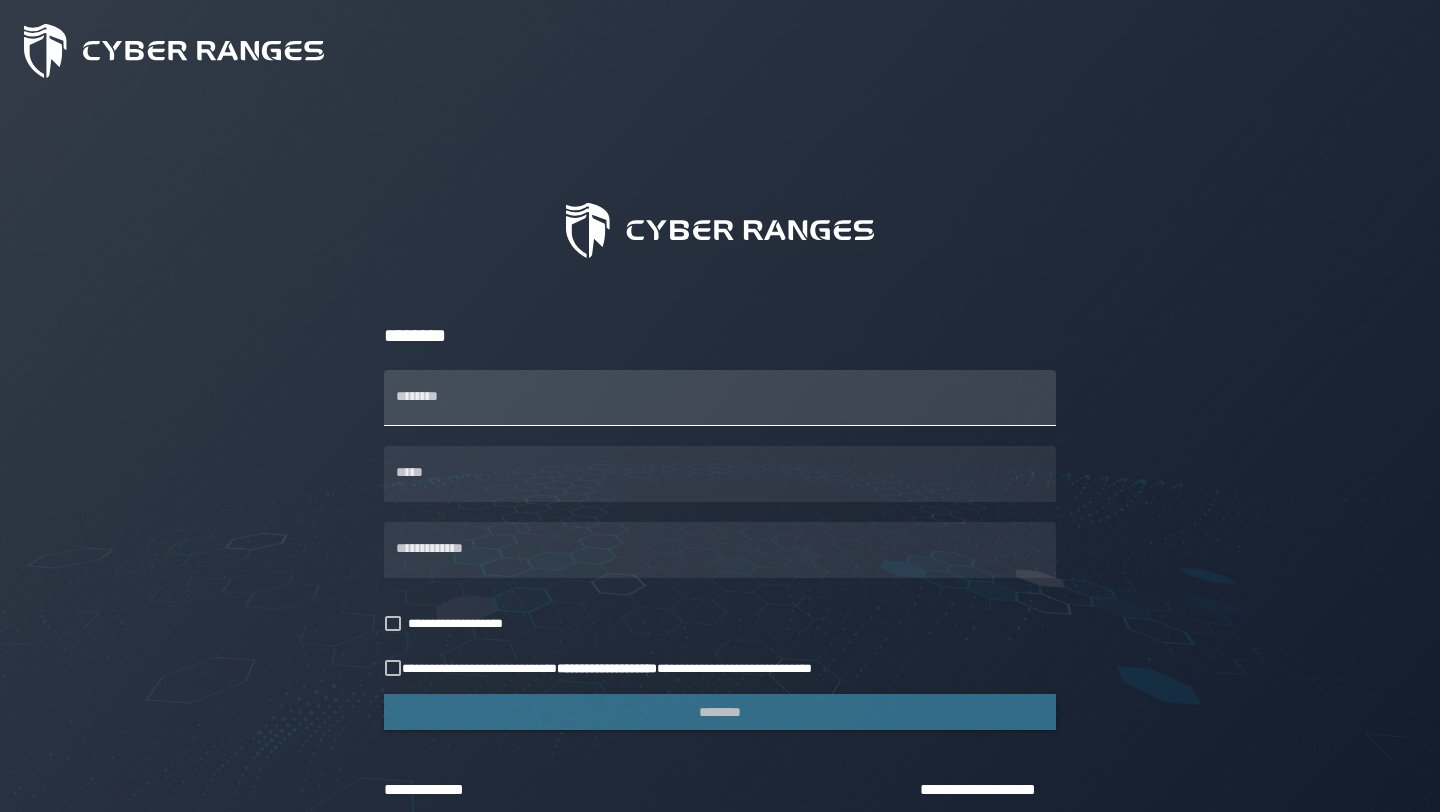 scroll, scrollTop: 92, scrollLeft: 0, axis: vertical 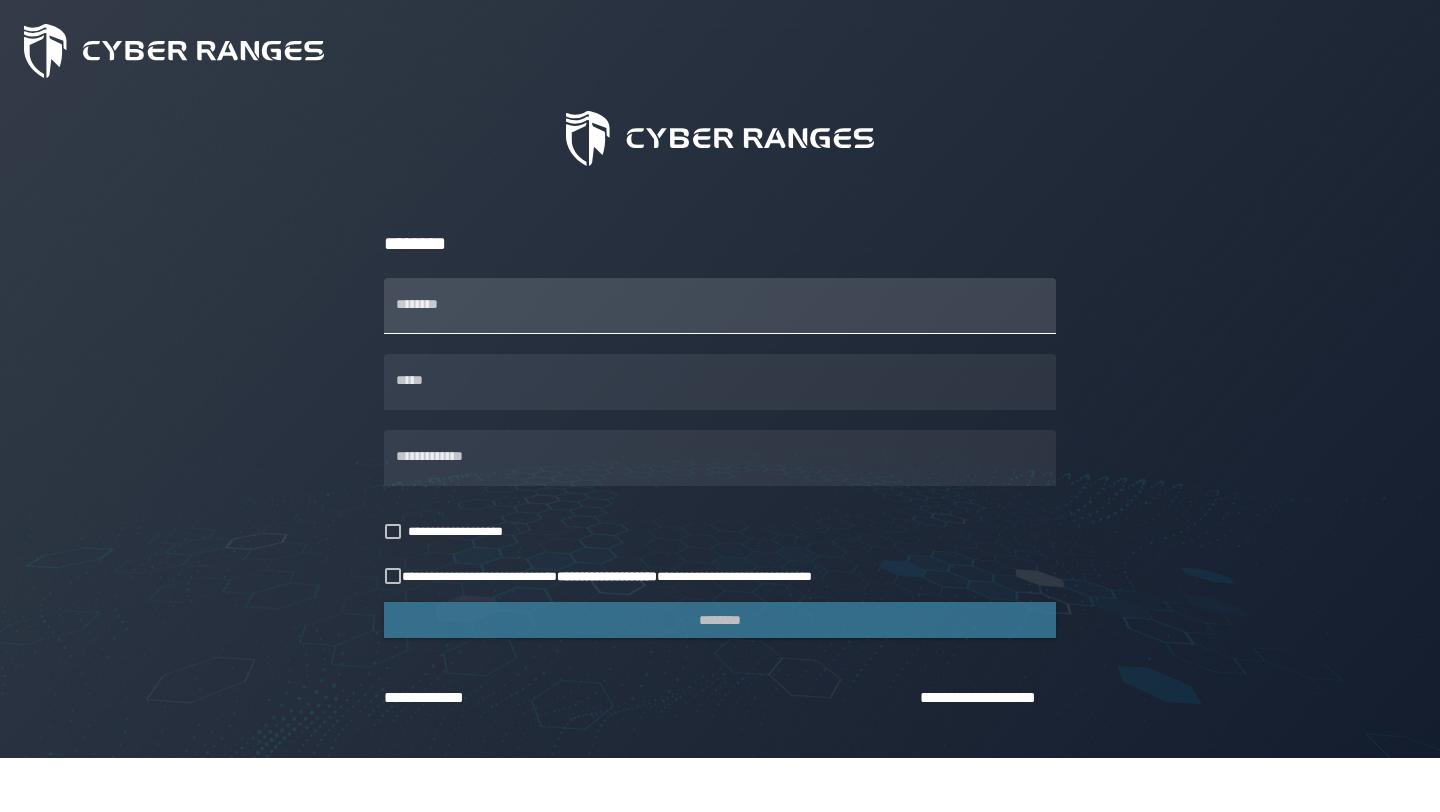 click on "********" at bounding box center [720, 306] 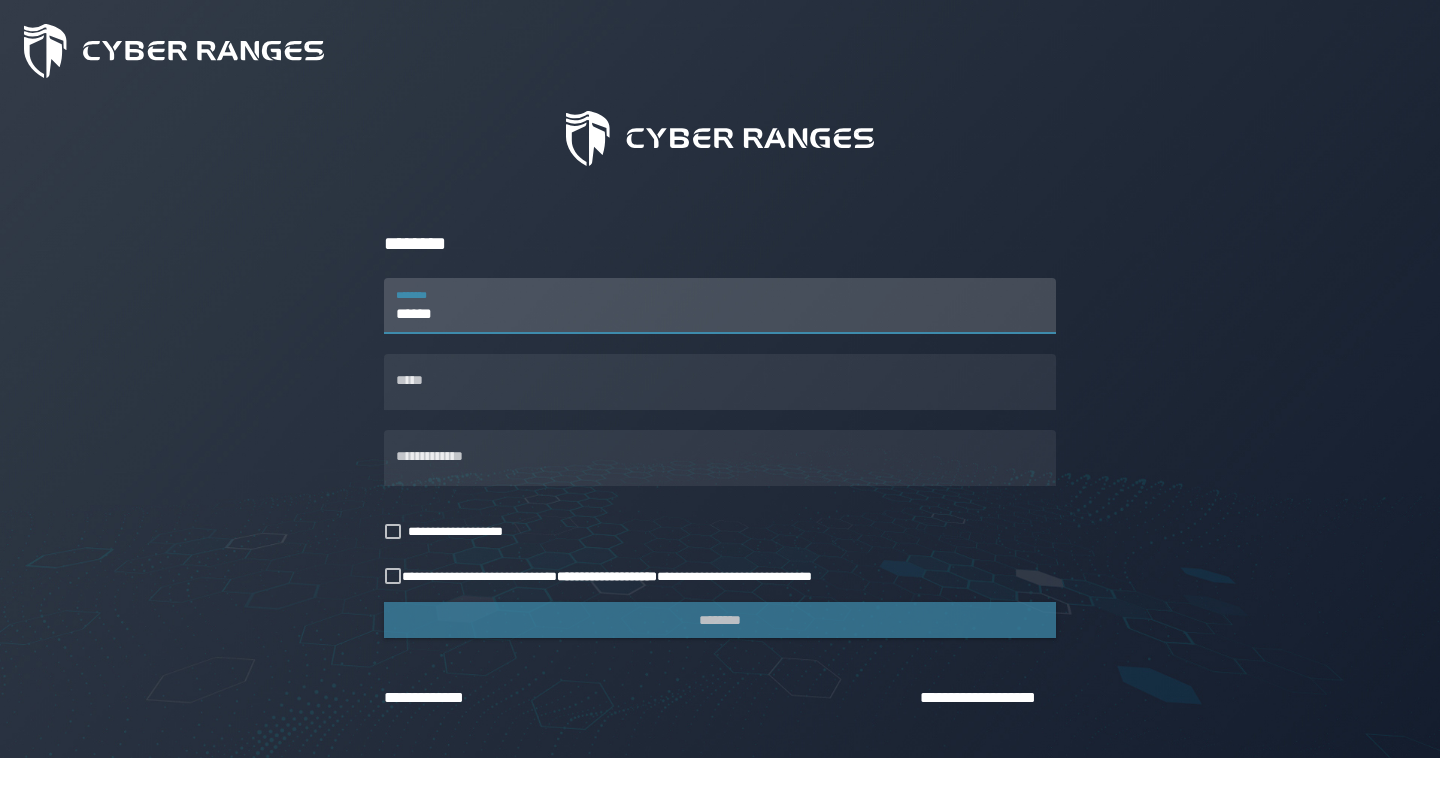 type on "******" 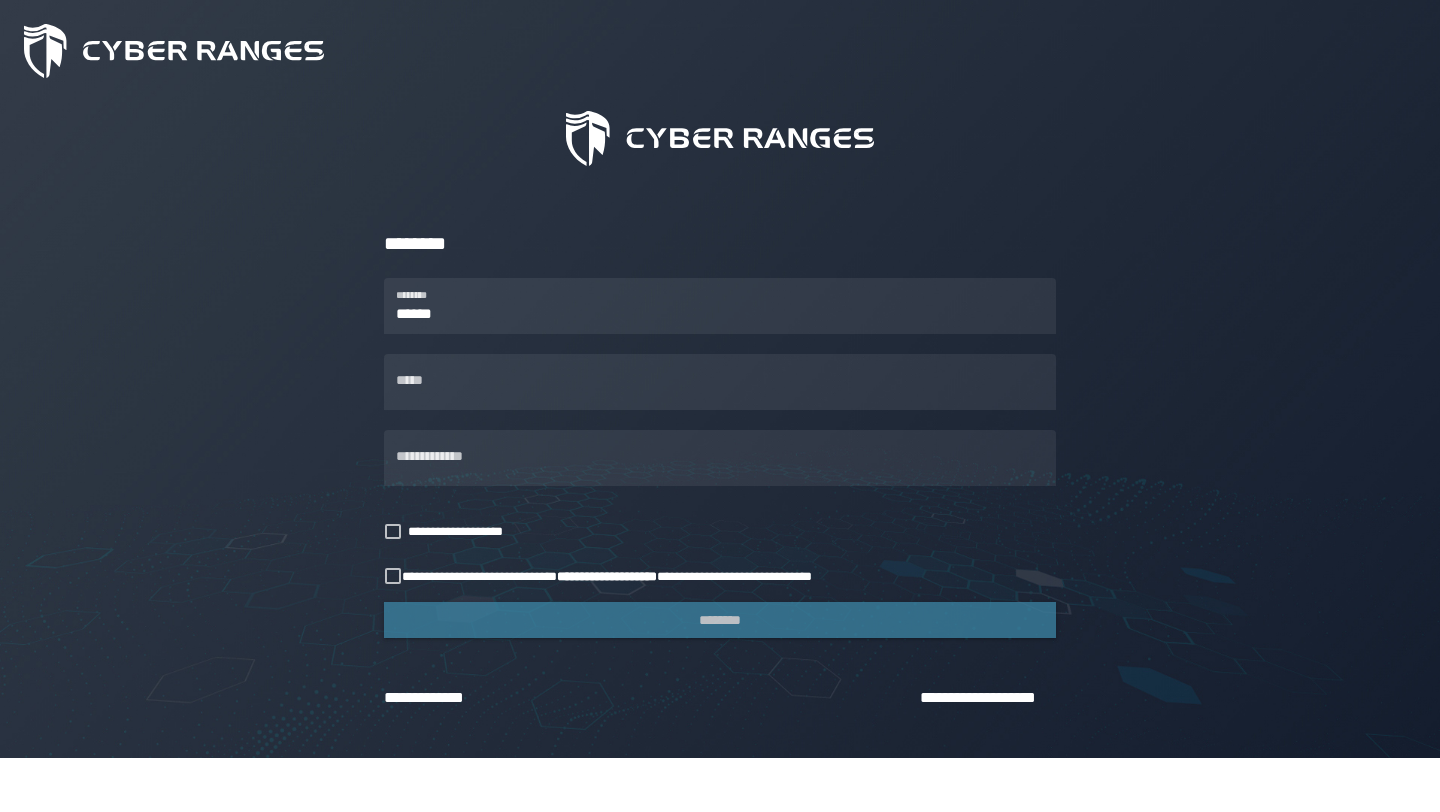 click at bounding box center [720, 420] 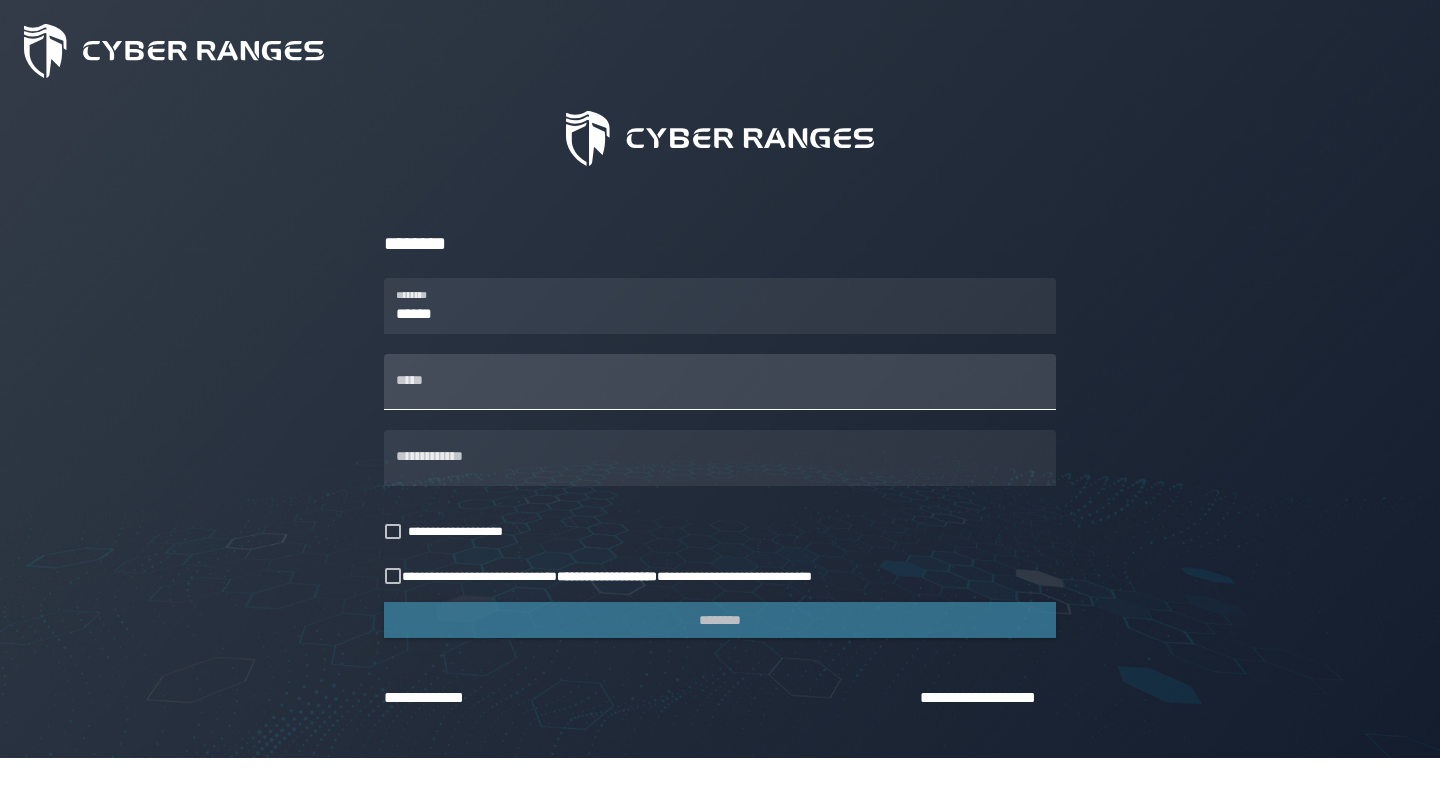 click on "*****" at bounding box center [720, 382] 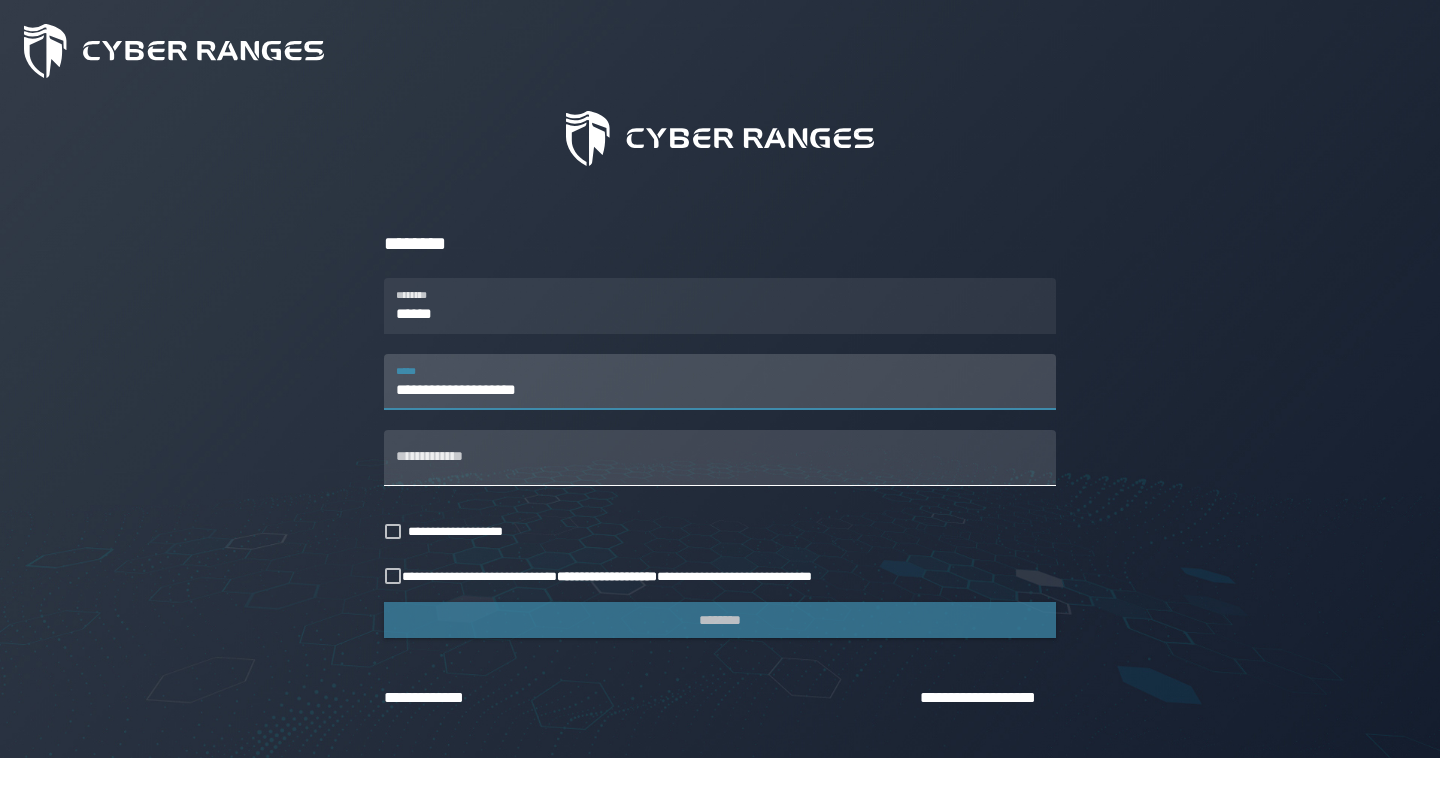 type on "**********" 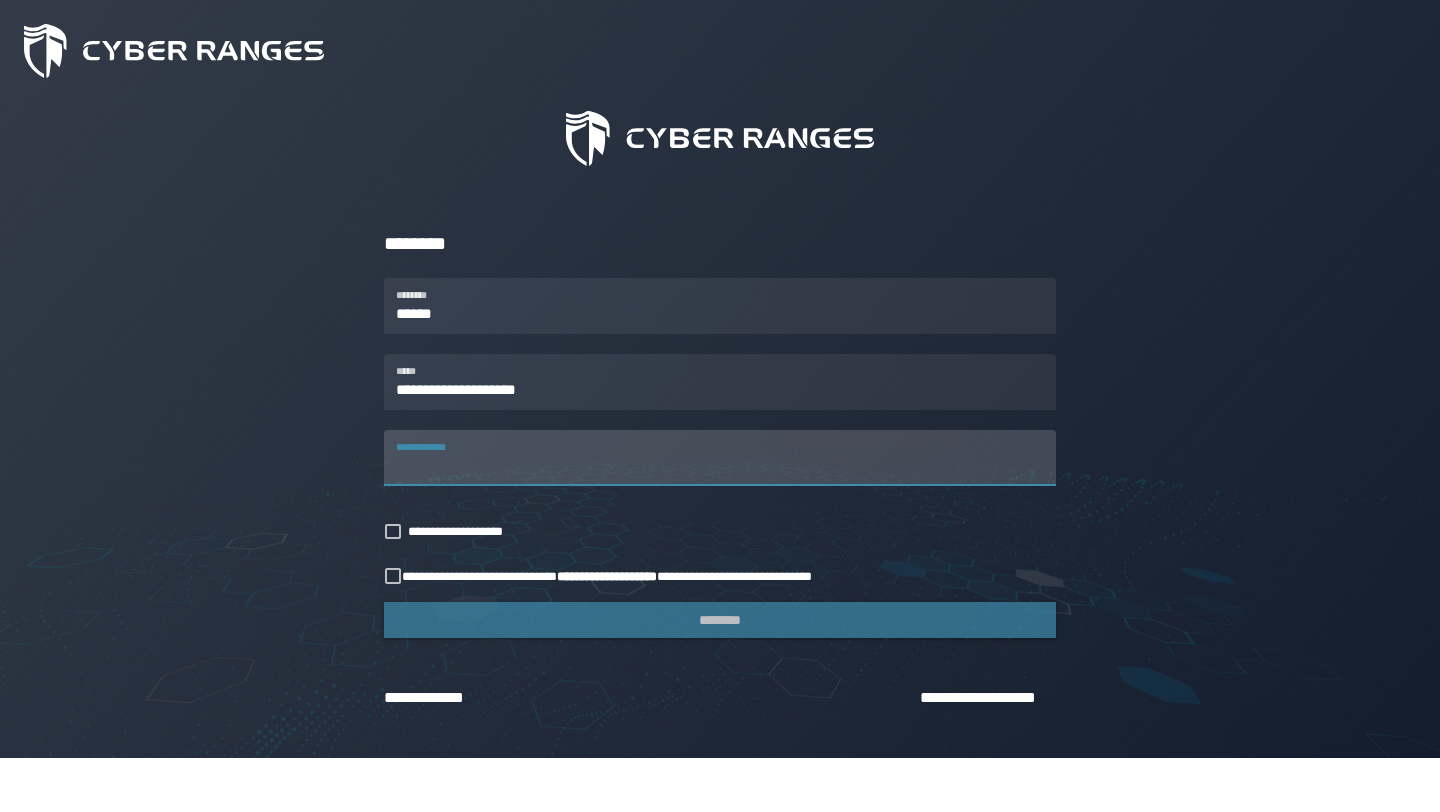 click on "**********" at bounding box center [720, 458] 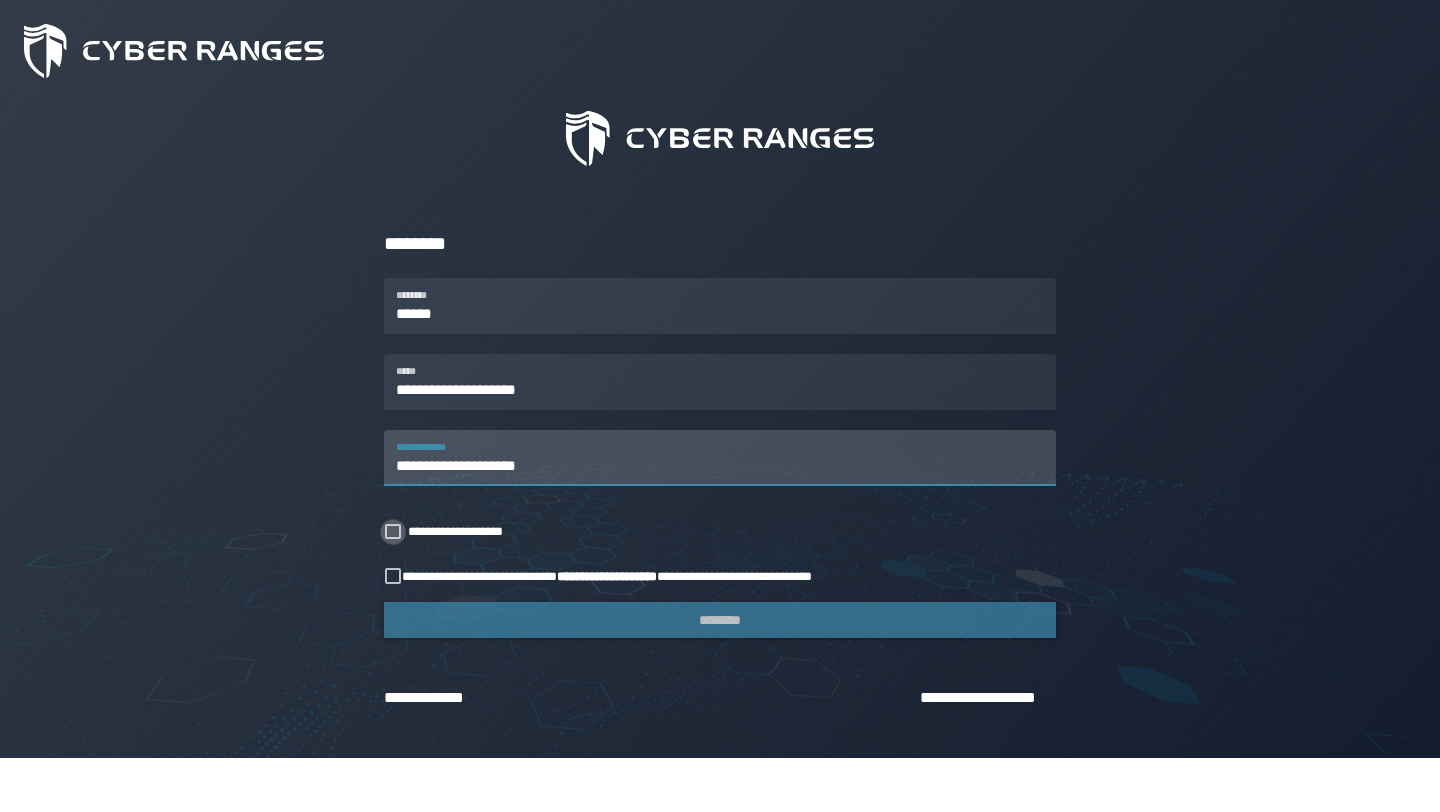 type on "**********" 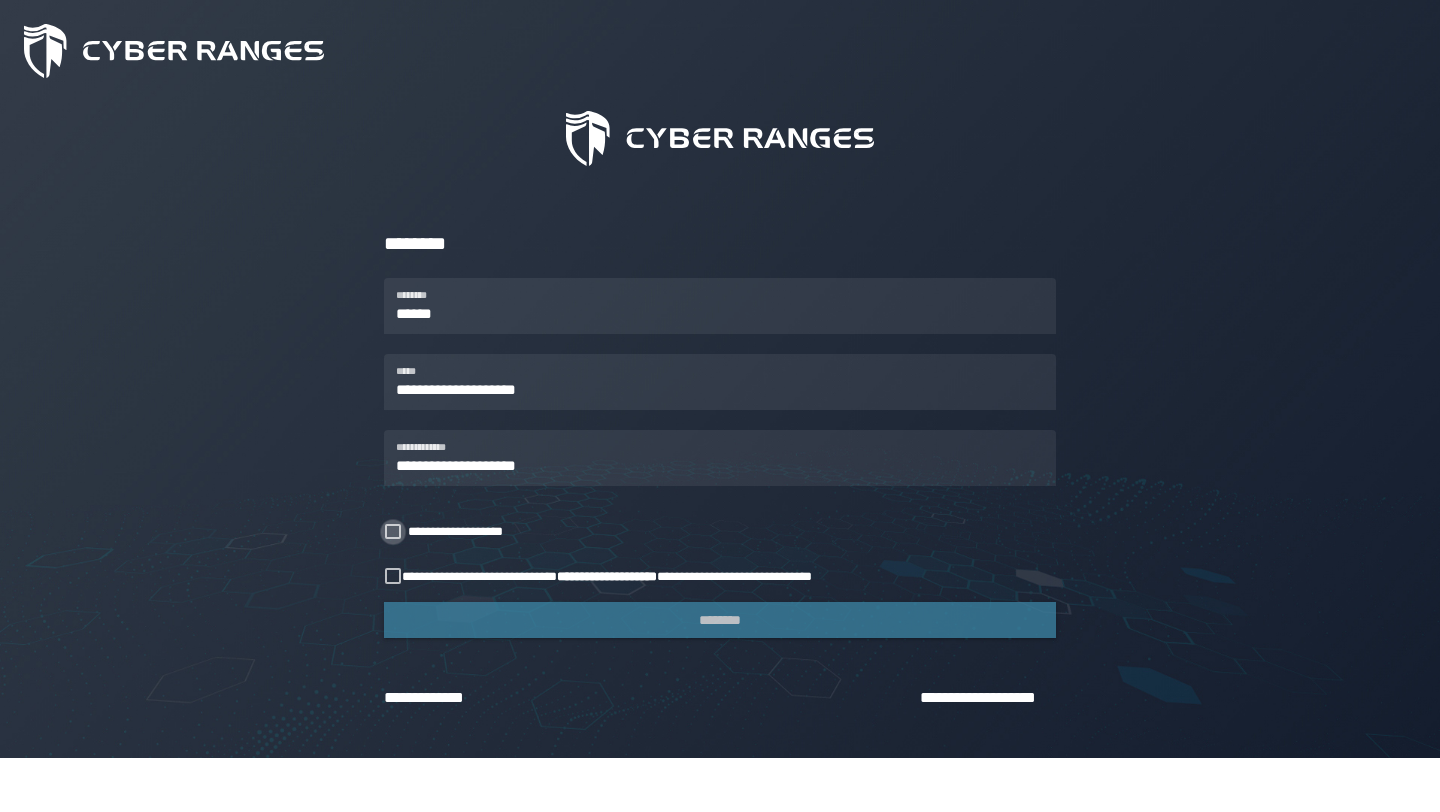 click on "**********" at bounding box center [463, 531] 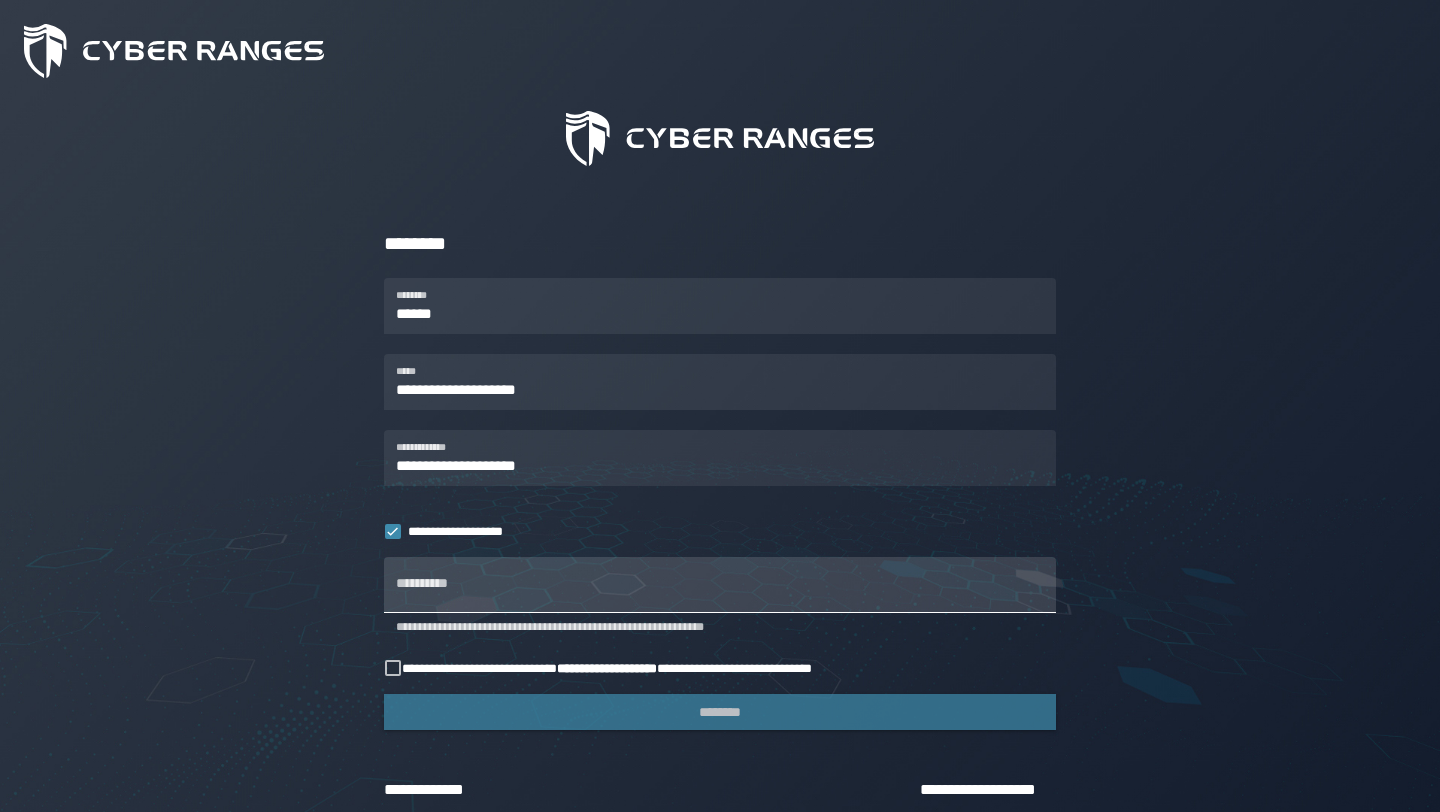 click on "**********" at bounding box center (720, 585) 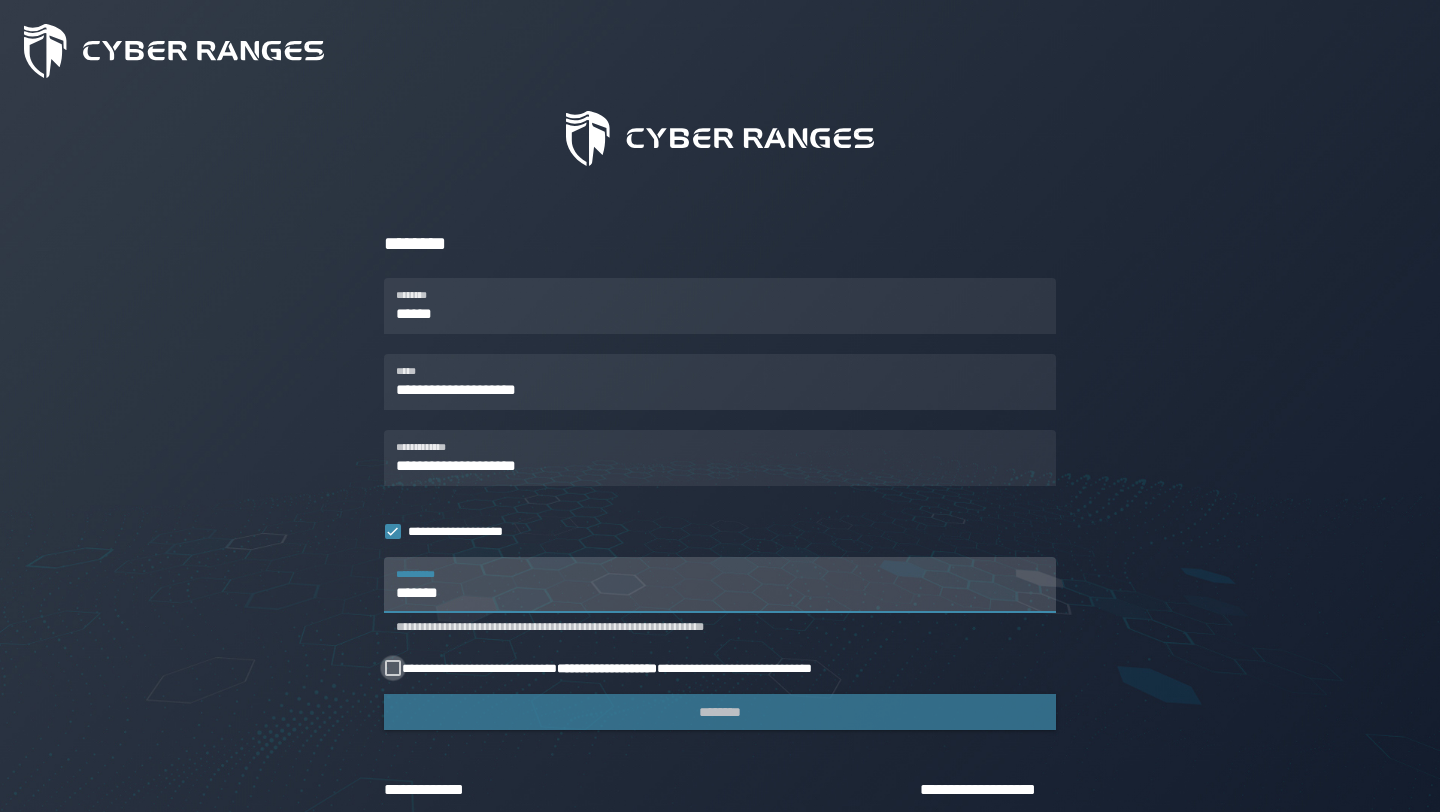 type on "*******" 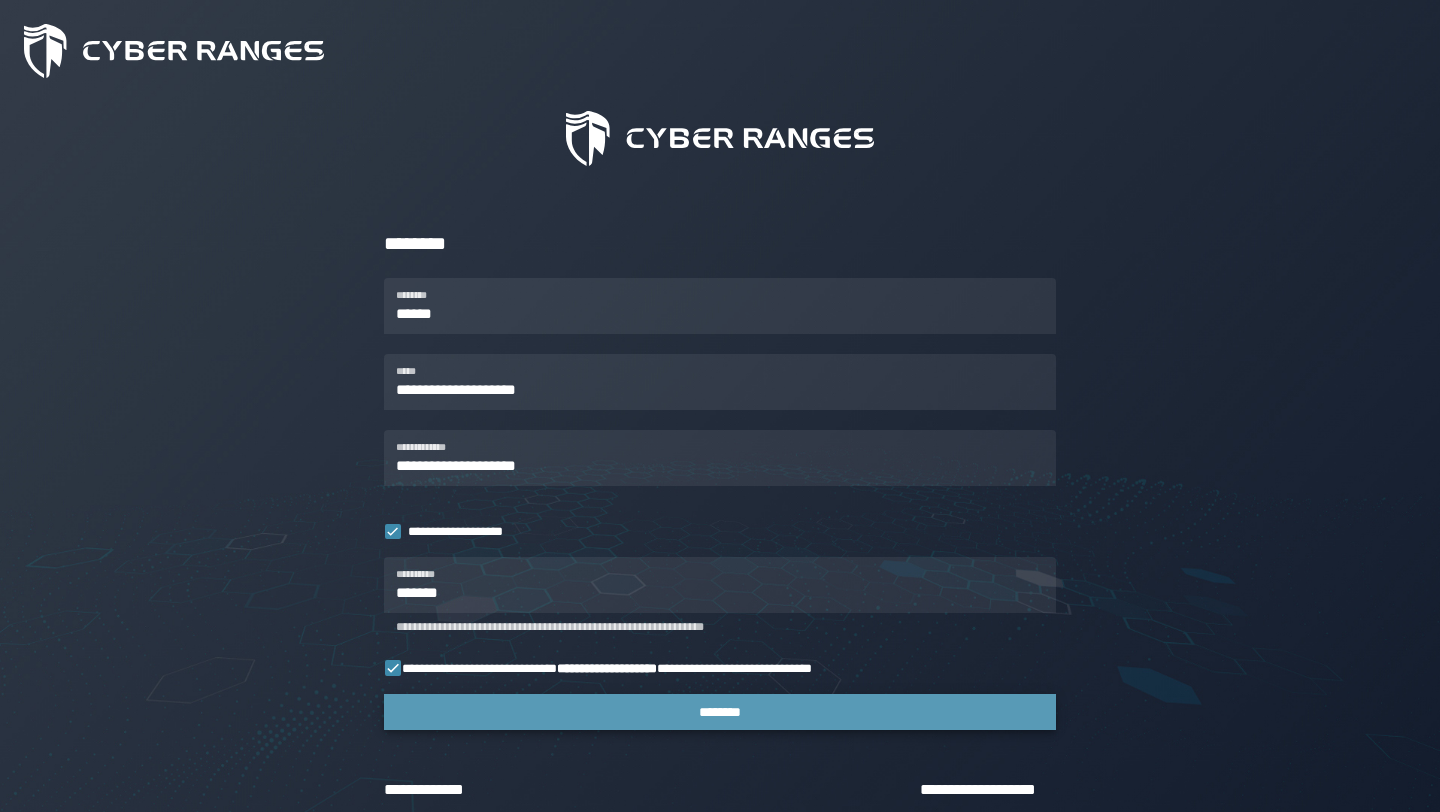 click on "********" at bounding box center (720, 712) 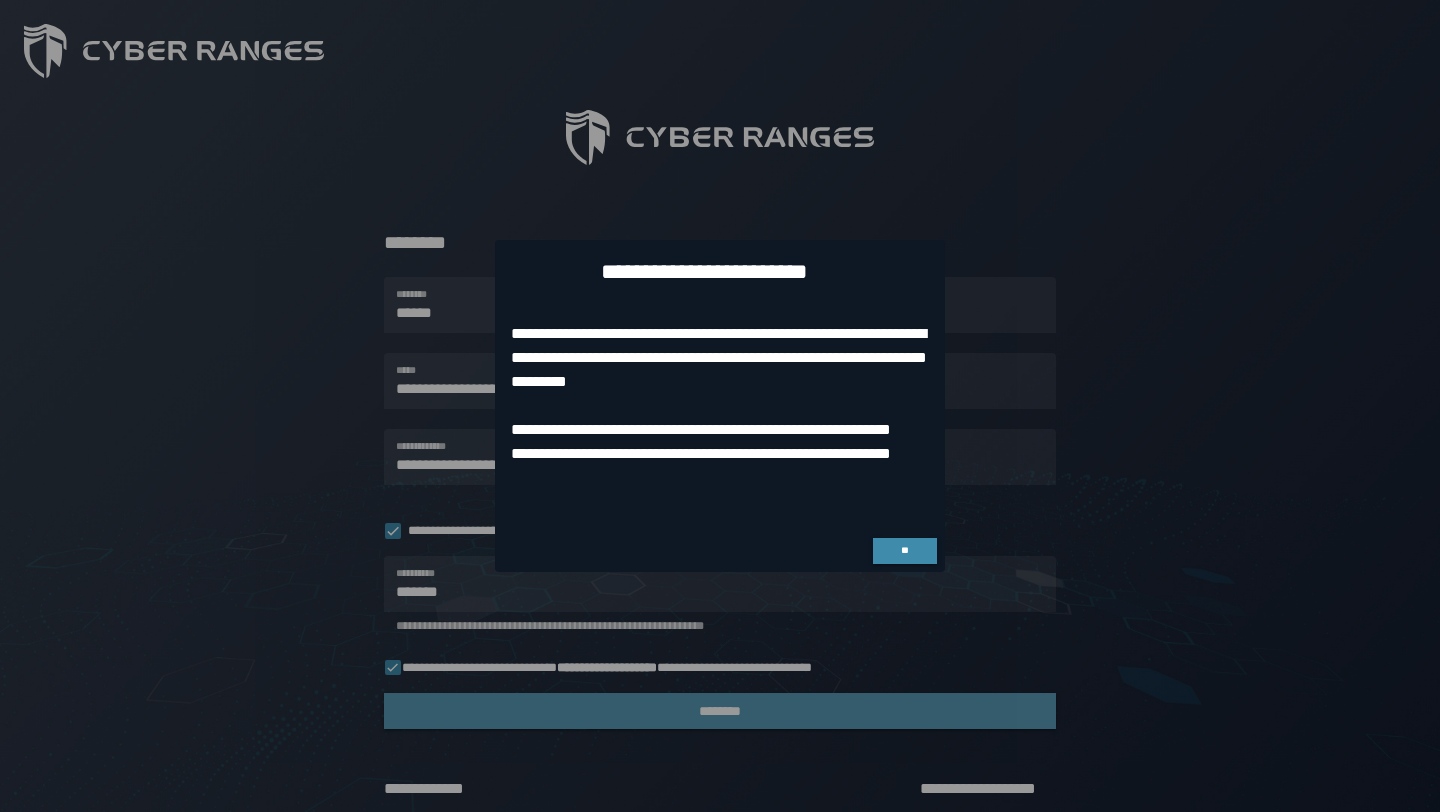 scroll, scrollTop: 0, scrollLeft: 0, axis: both 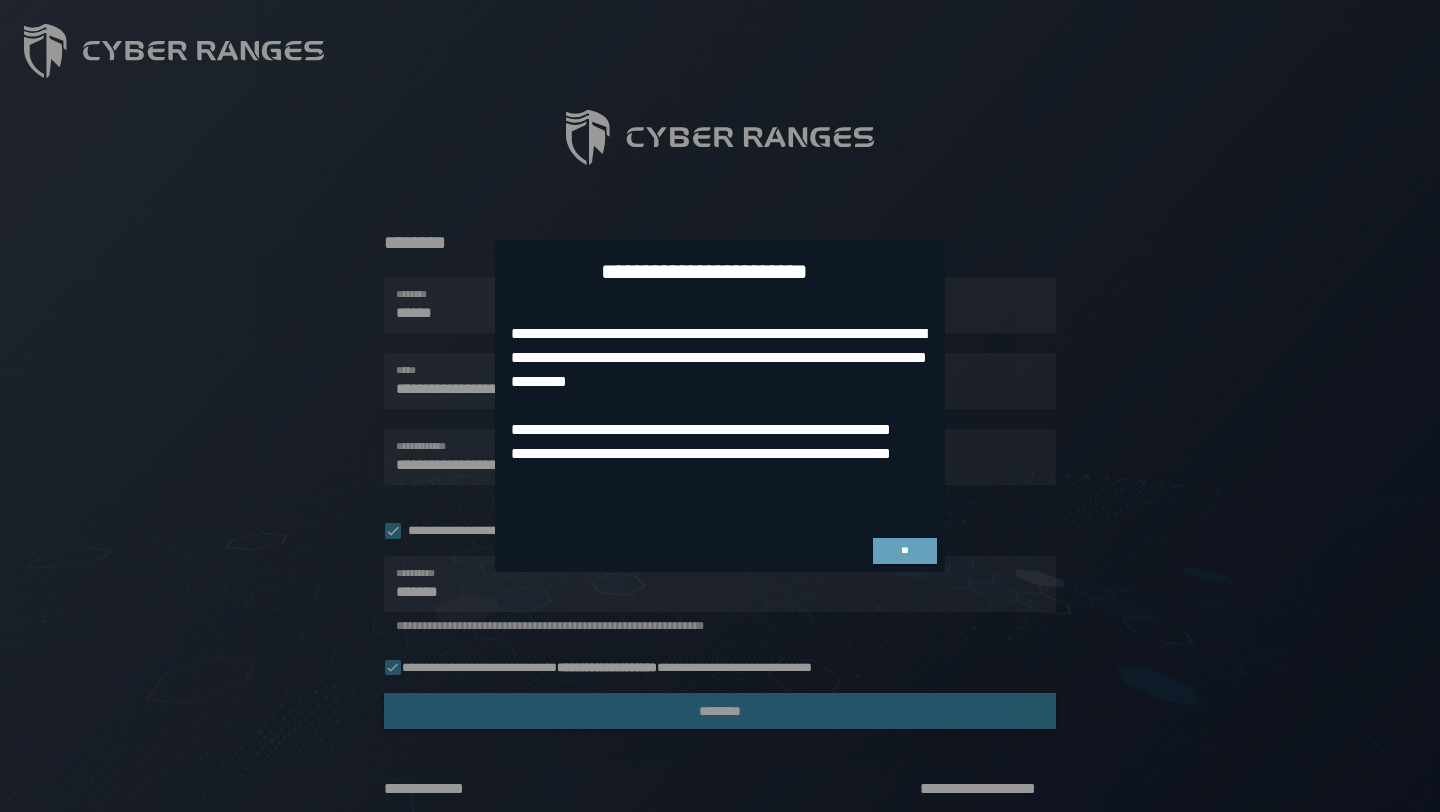 click on "**" at bounding box center [905, 551] 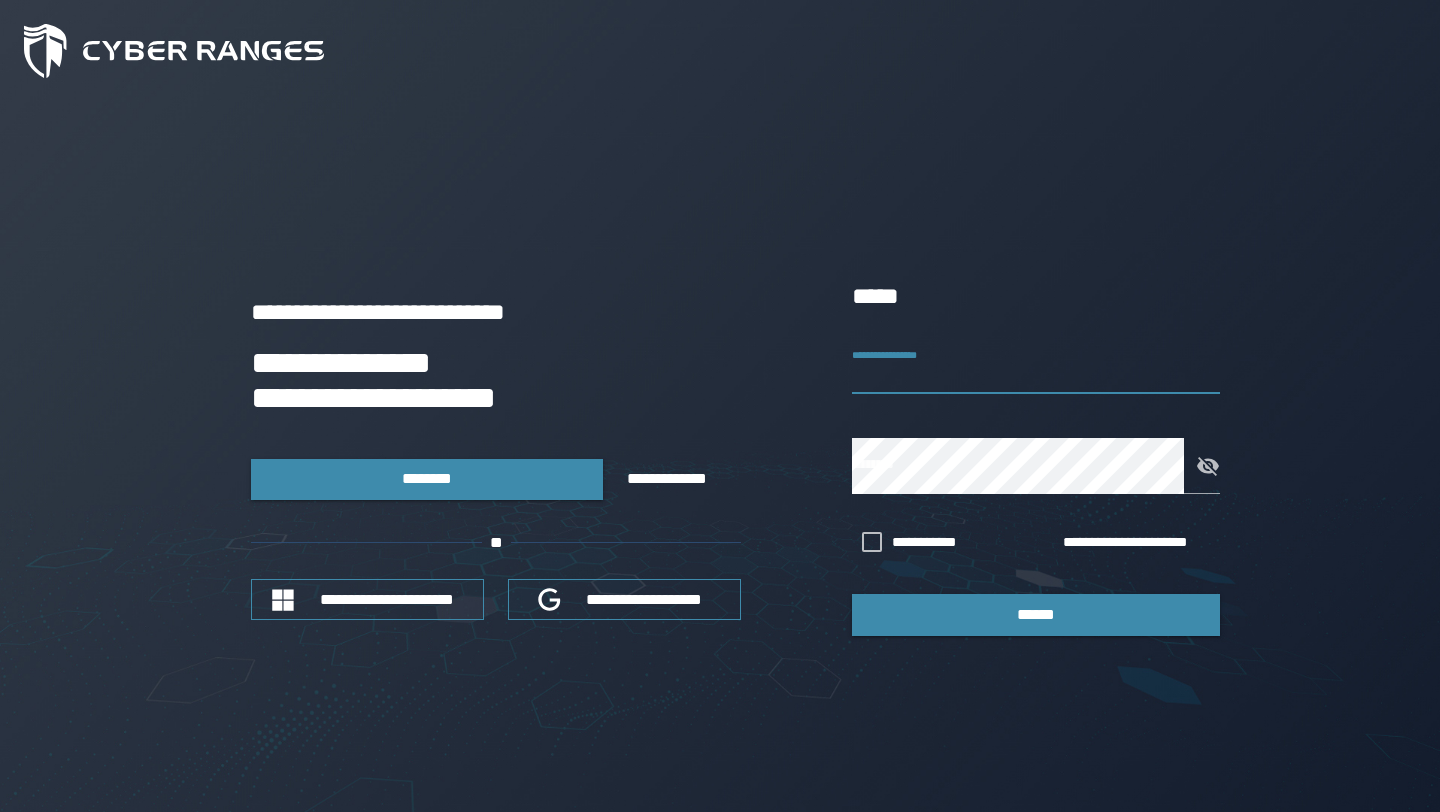 click on "**********" at bounding box center [1036, 366] 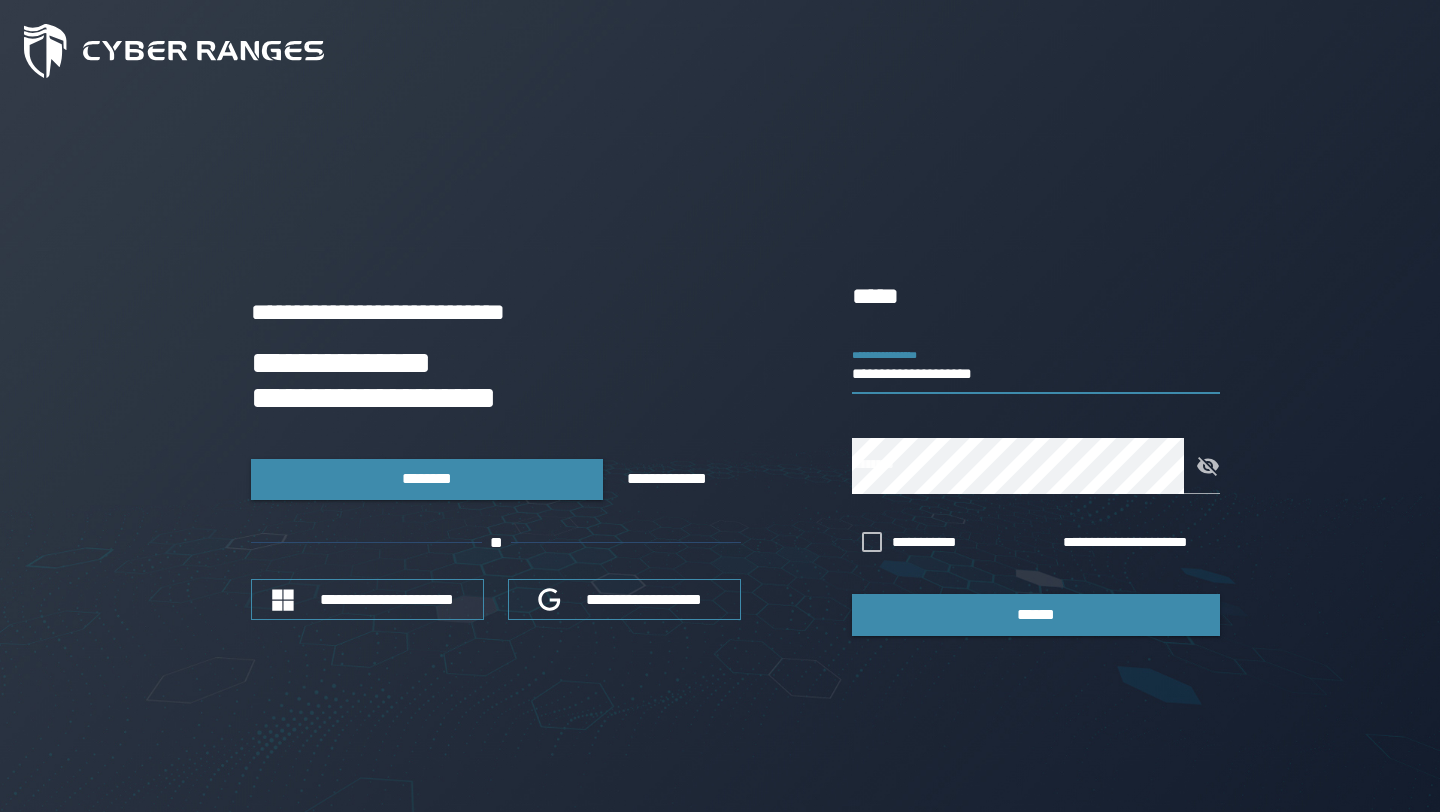 type on "**********" 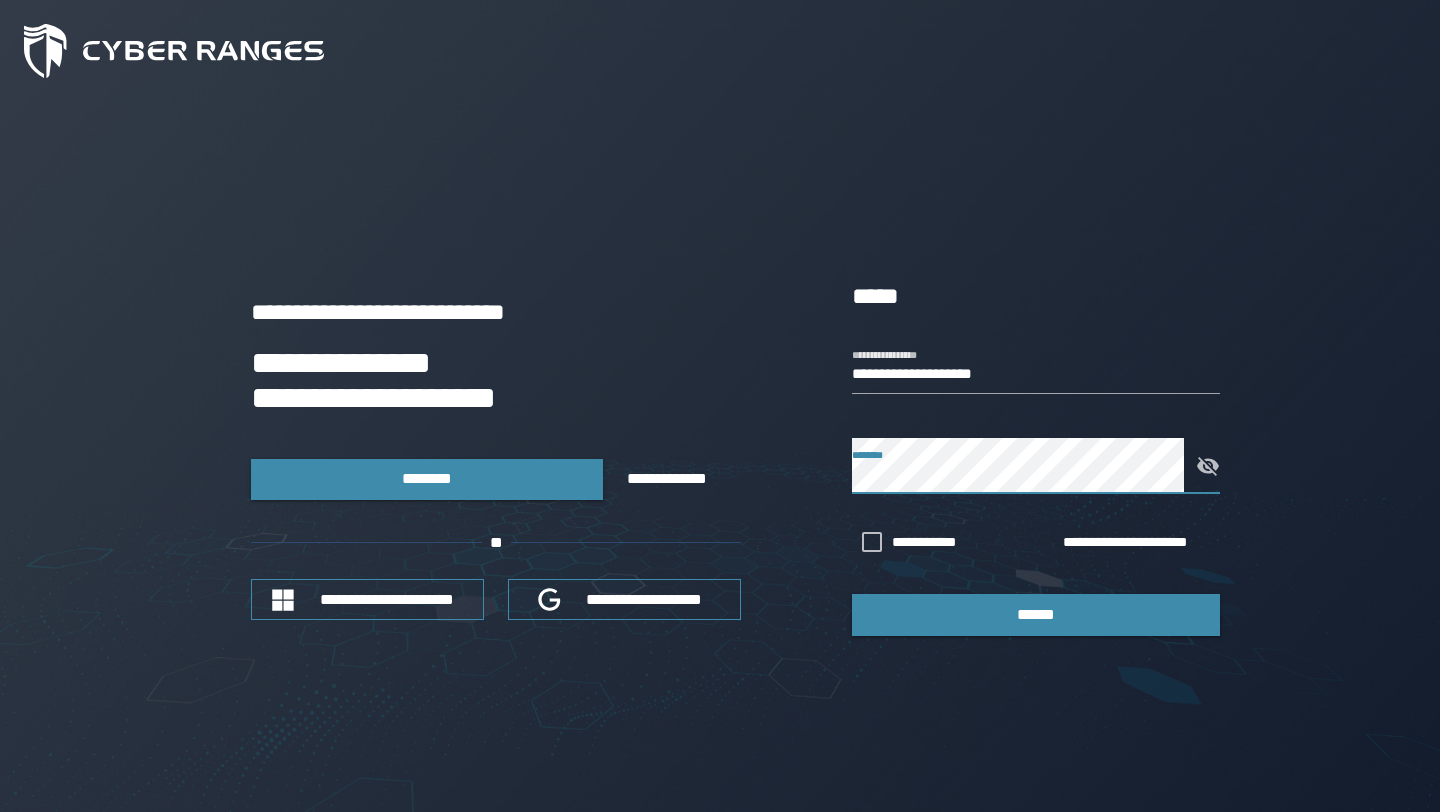 click 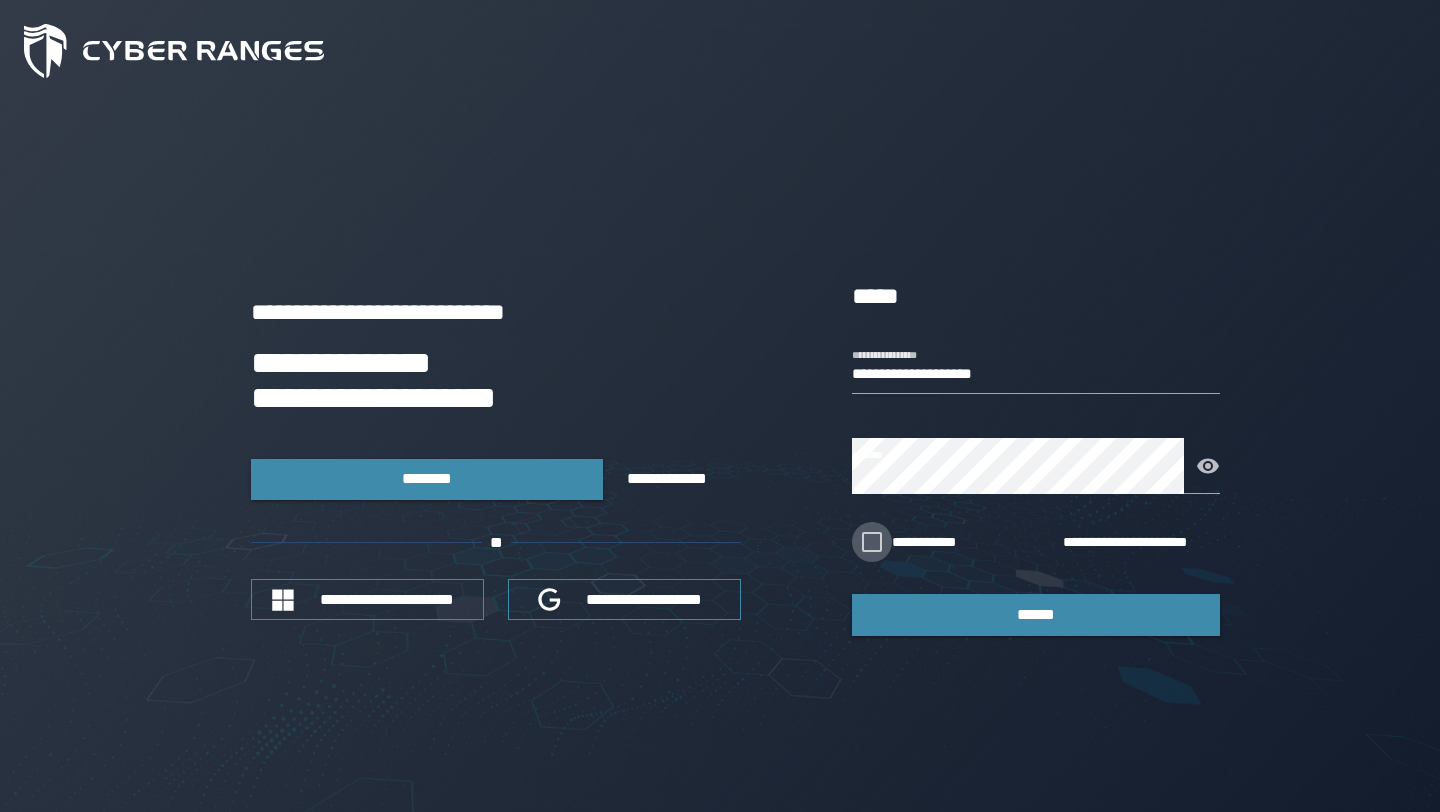 click 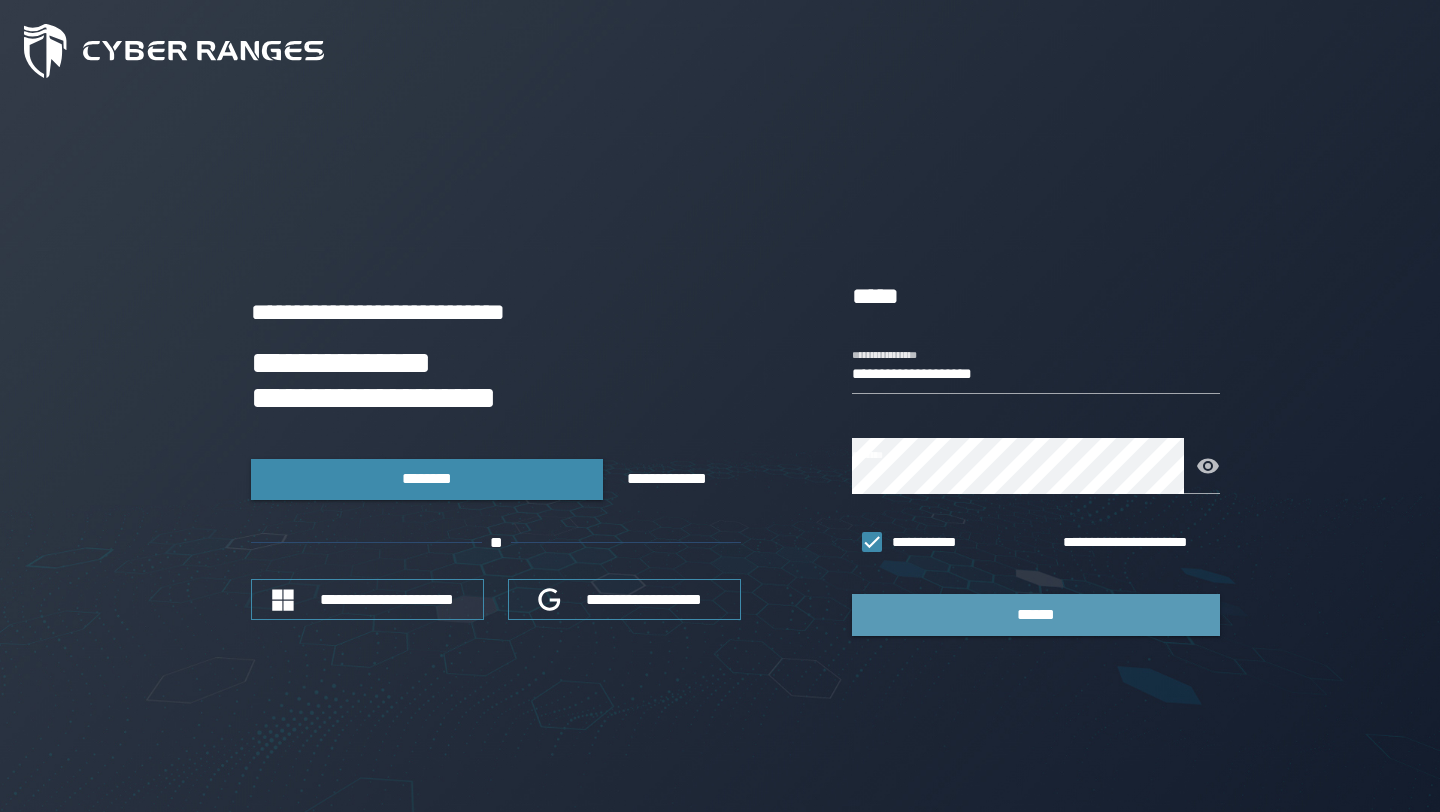 click on "******" at bounding box center [1036, 614] 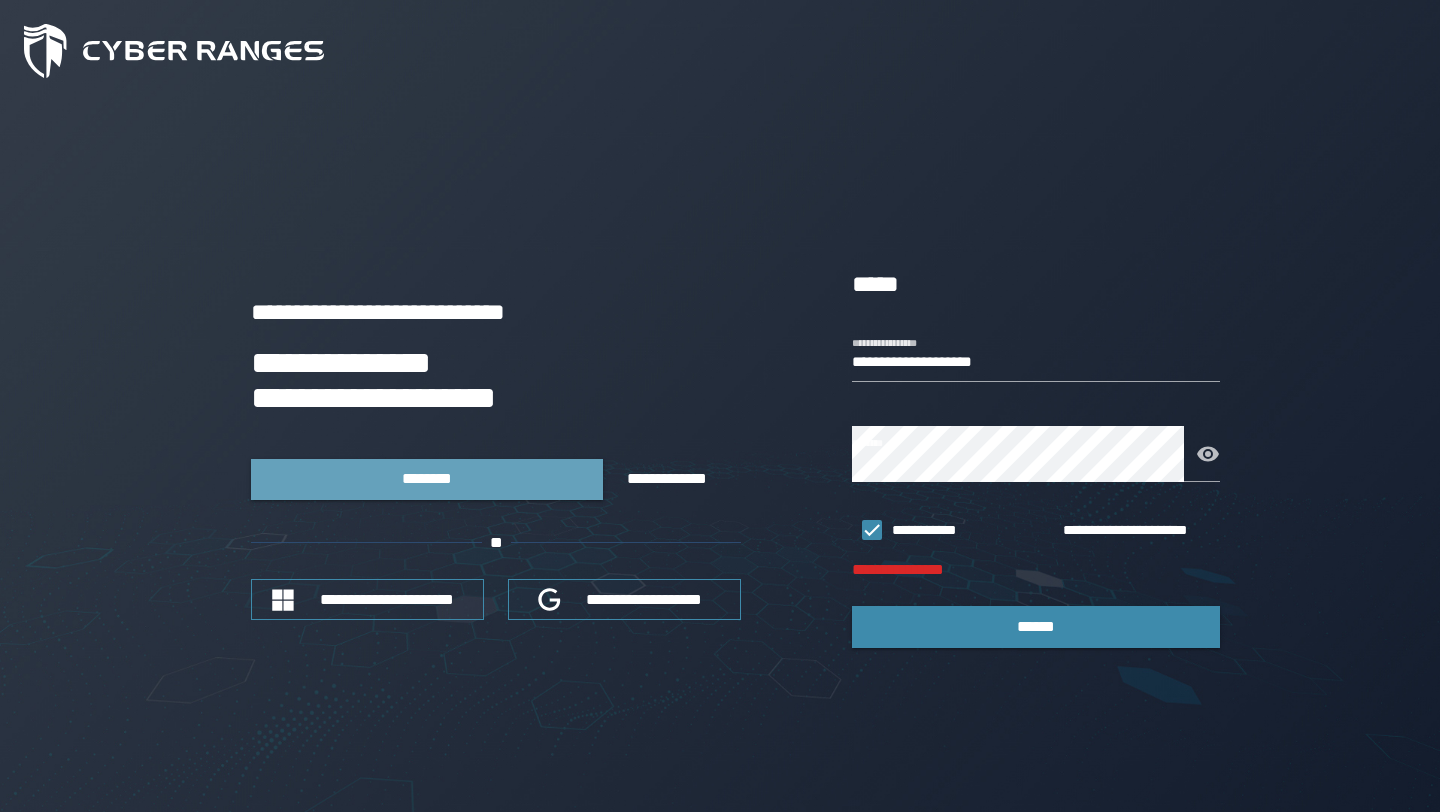 click on "********" at bounding box center [426, 478] 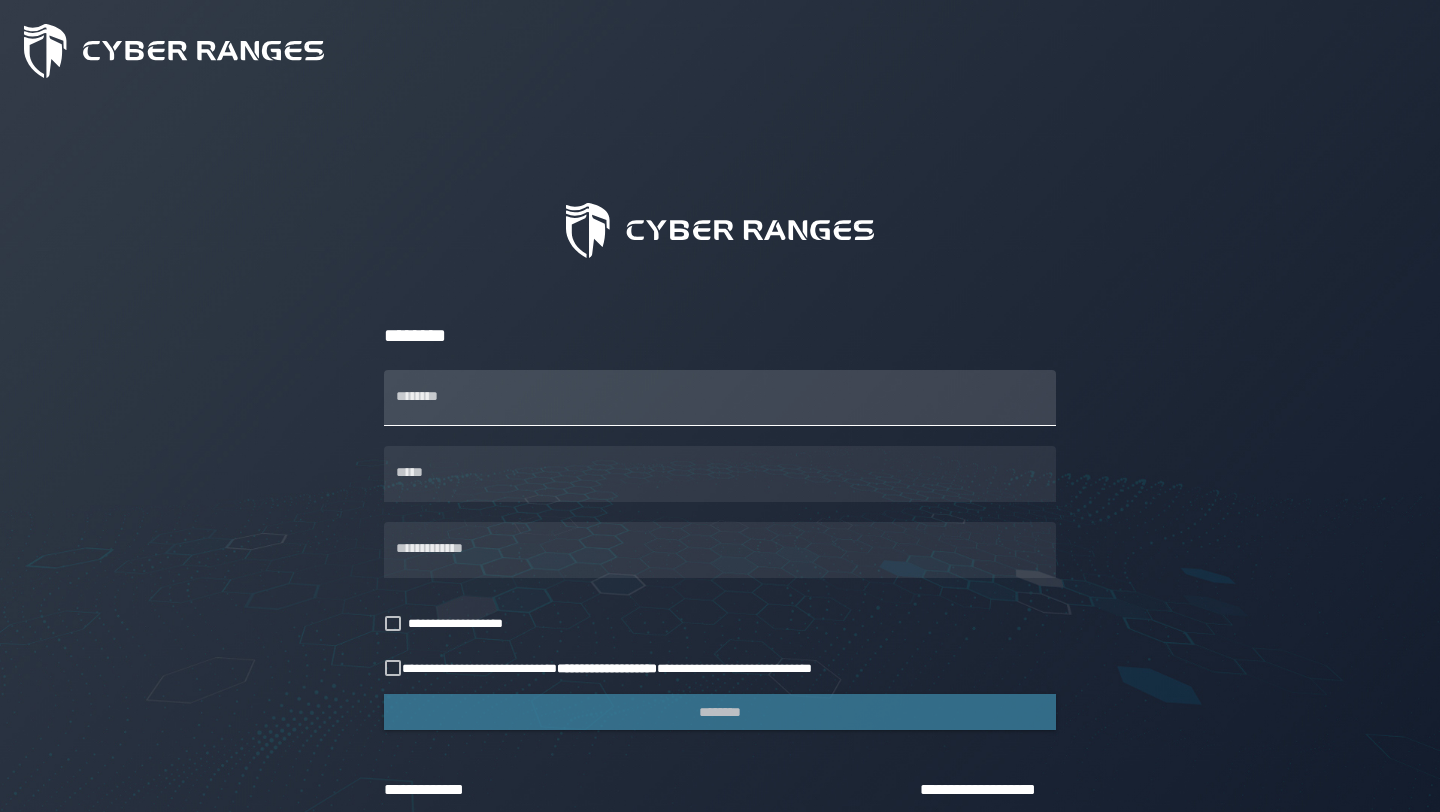 click on "********" at bounding box center [720, 398] 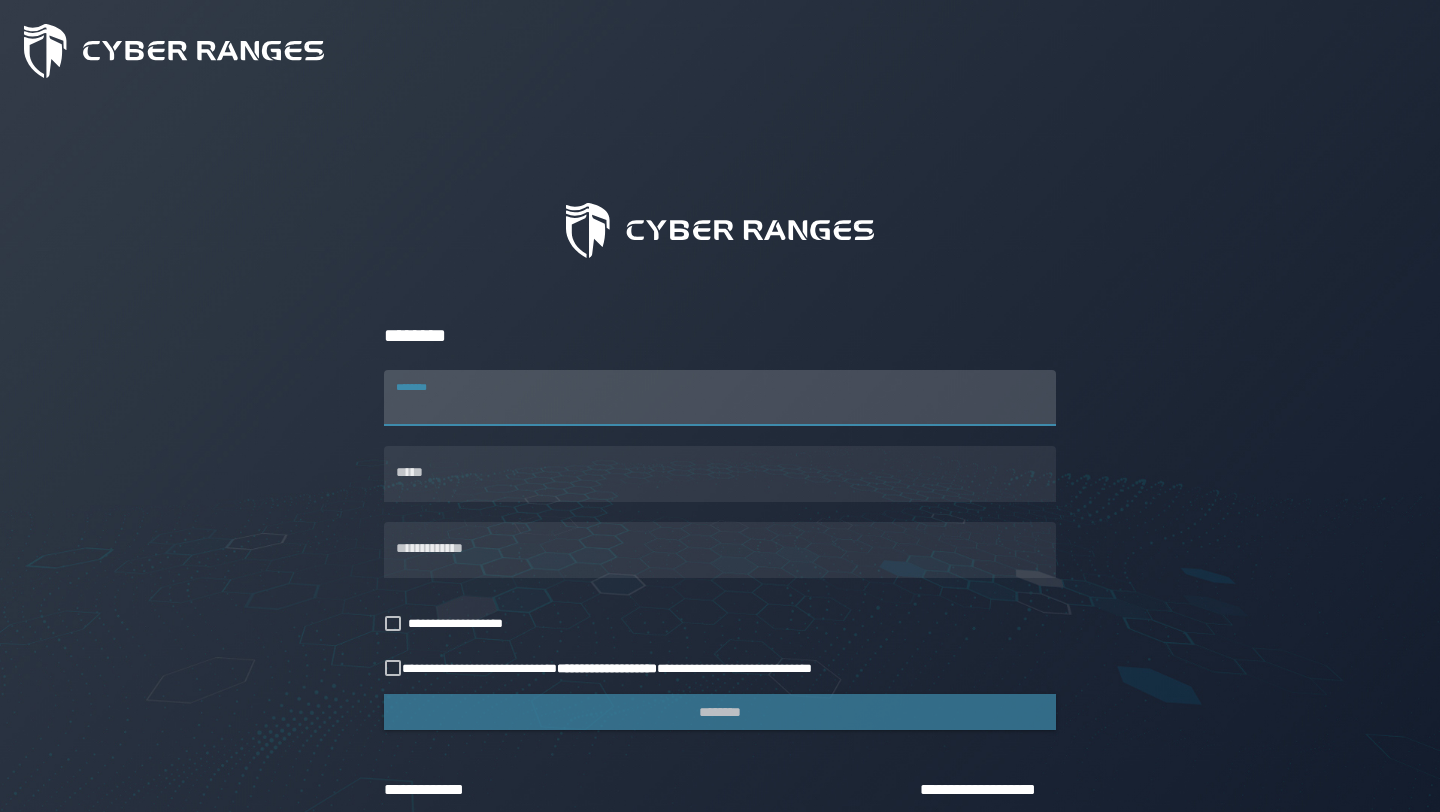 click on "********" at bounding box center [720, 398] 